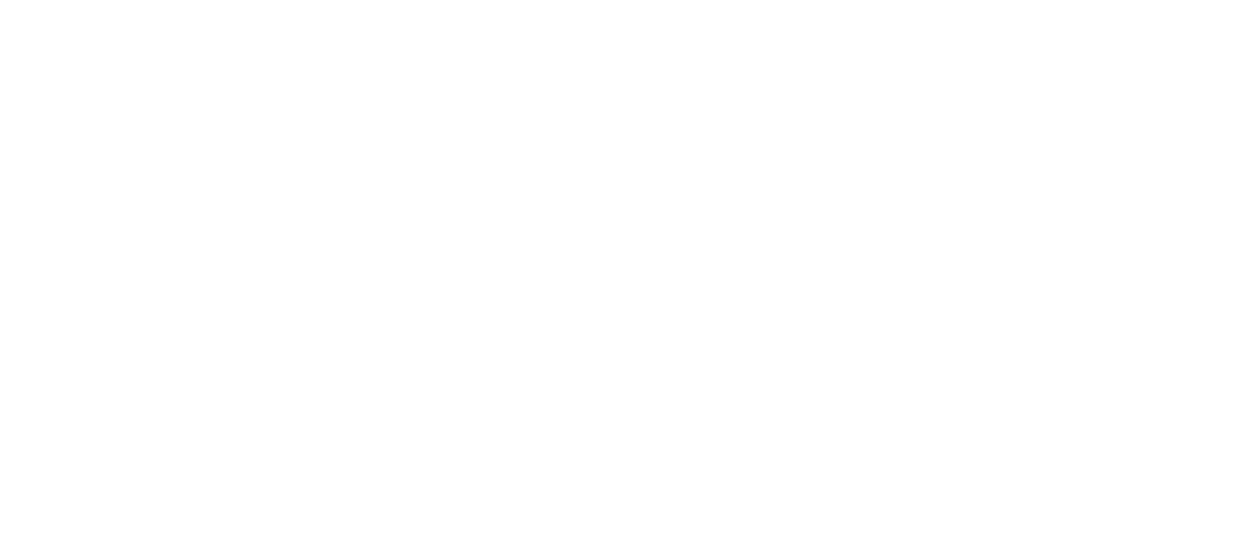 scroll, scrollTop: 0, scrollLeft: 0, axis: both 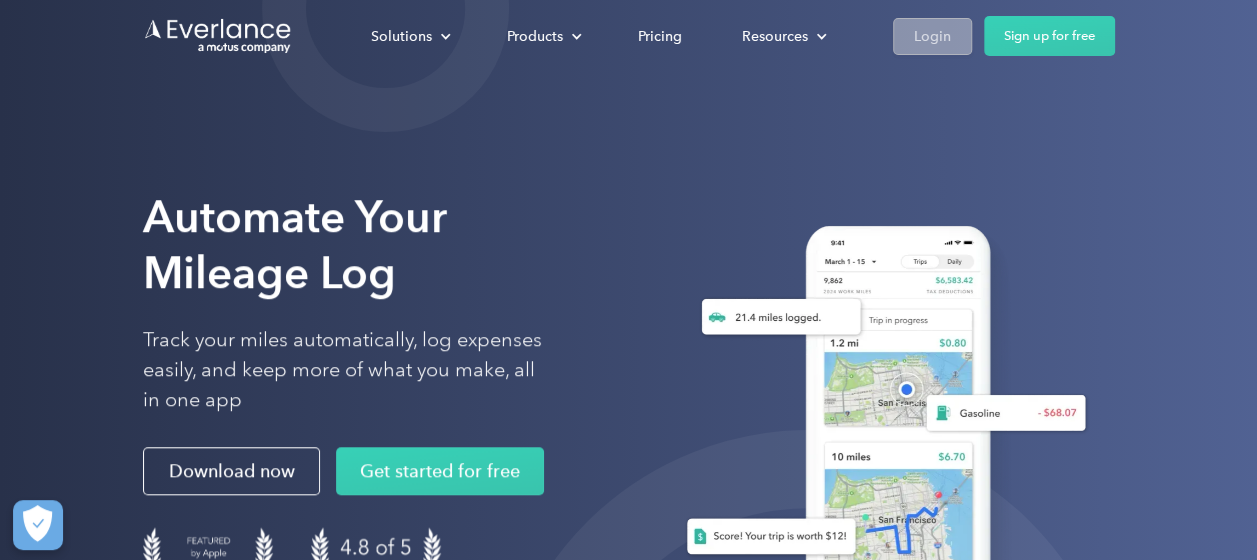click on "Login" at bounding box center (932, 36) 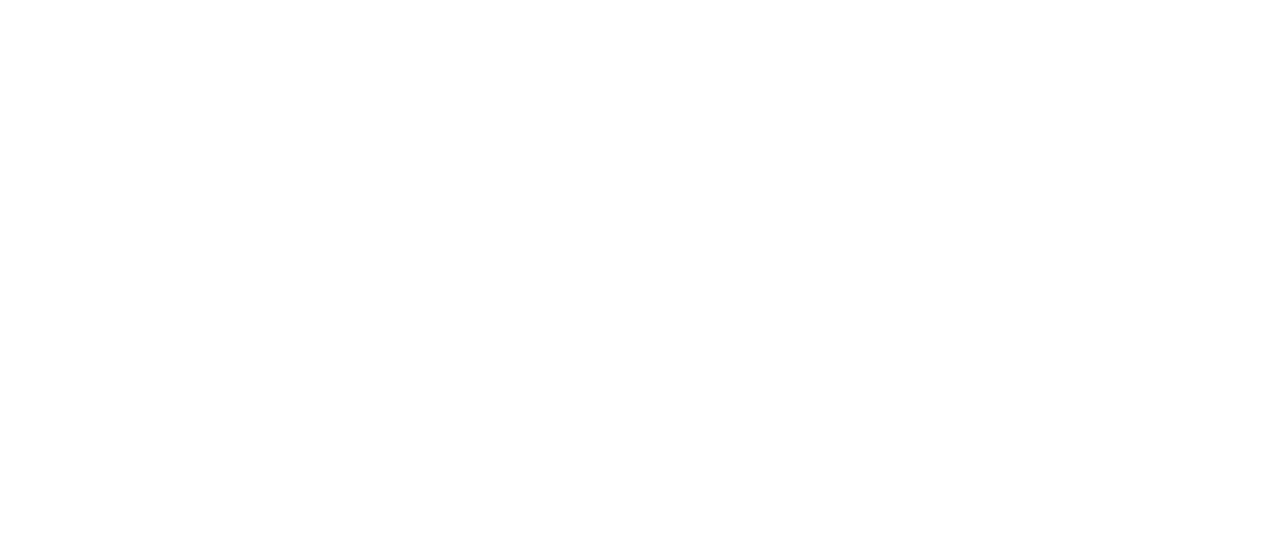 scroll, scrollTop: 0, scrollLeft: 0, axis: both 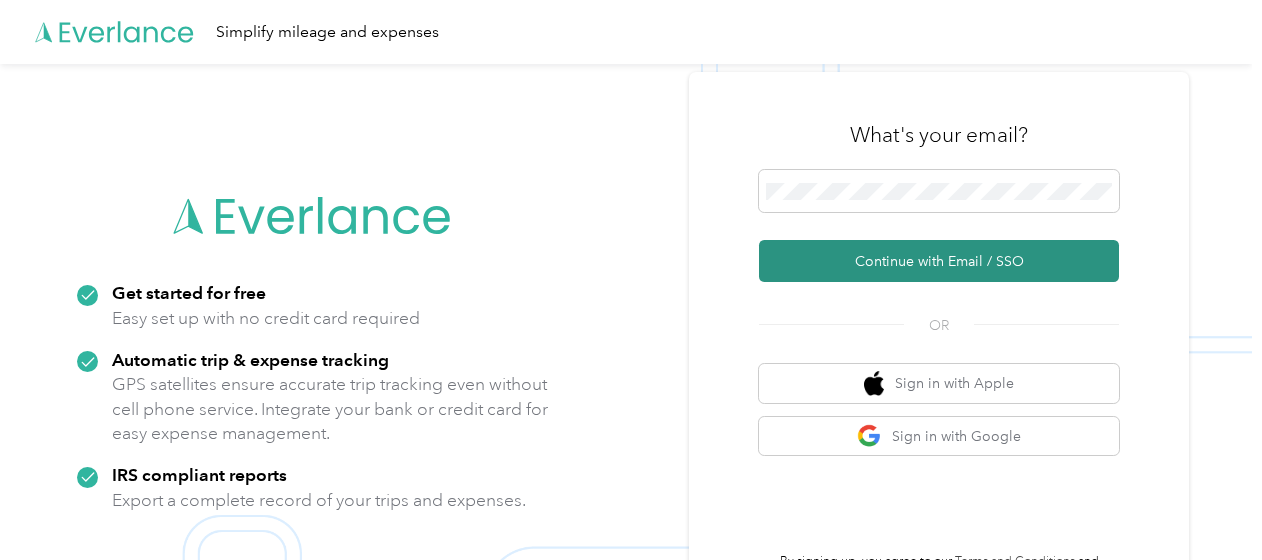 click on "Continue with Email / SSO" at bounding box center (939, 261) 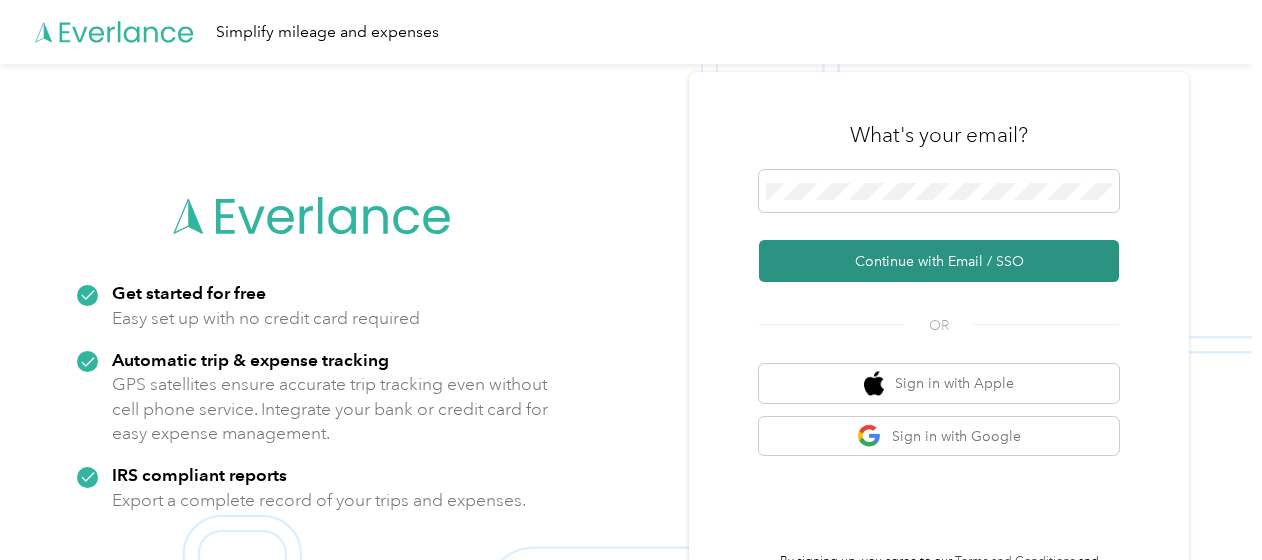 click on "Continue with Email / SSO" at bounding box center (939, 261) 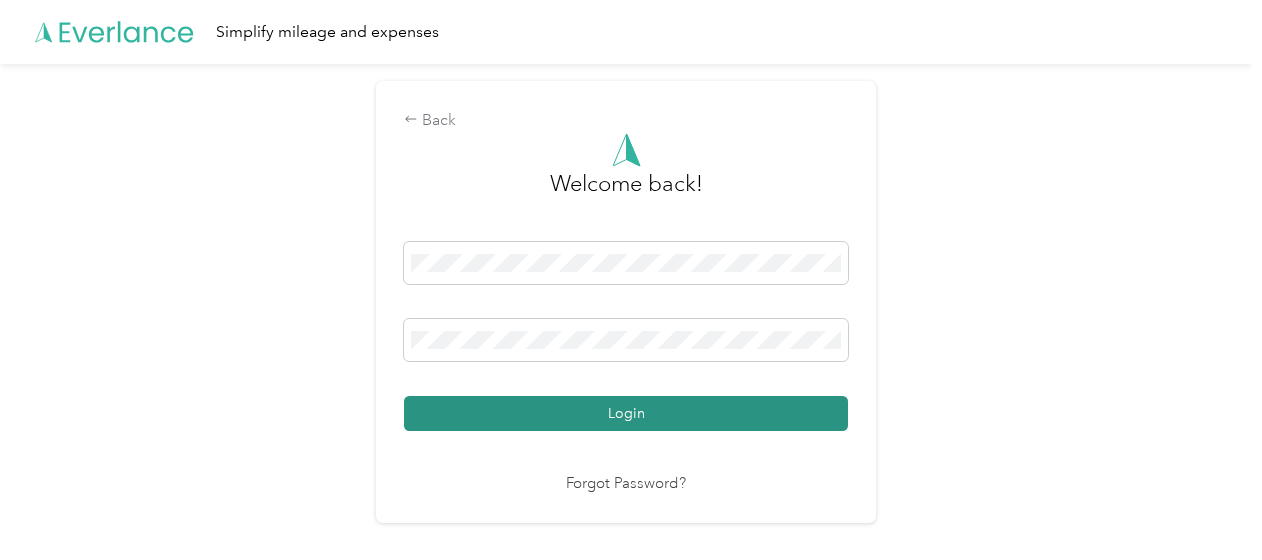 click on "Login" at bounding box center (626, 413) 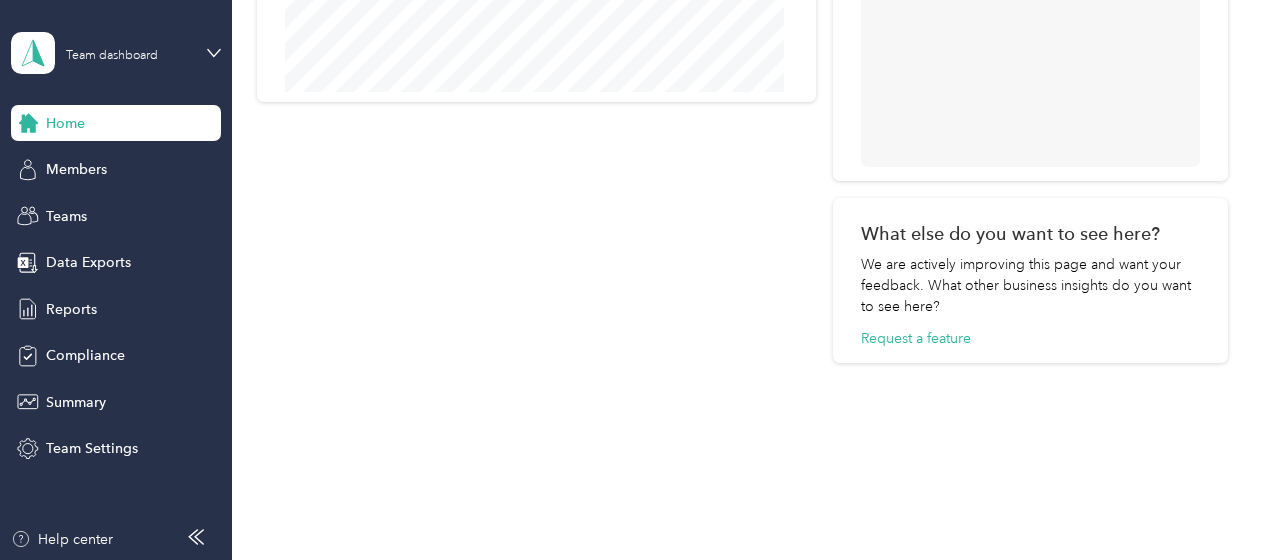 scroll, scrollTop: 1100, scrollLeft: 0, axis: vertical 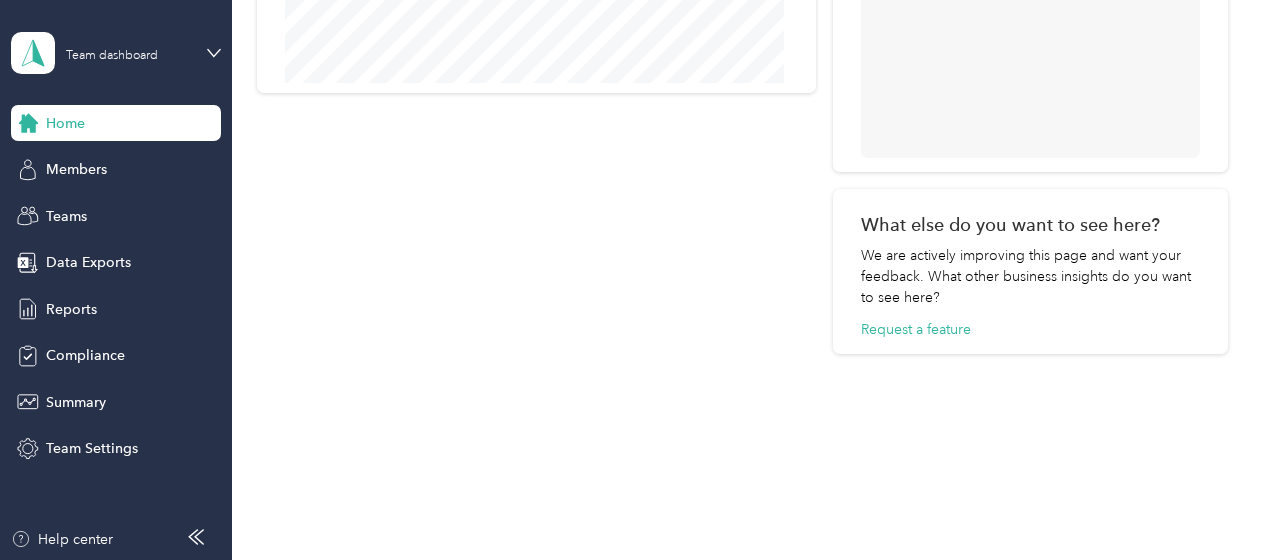 click on "Home" at bounding box center [65, 123] 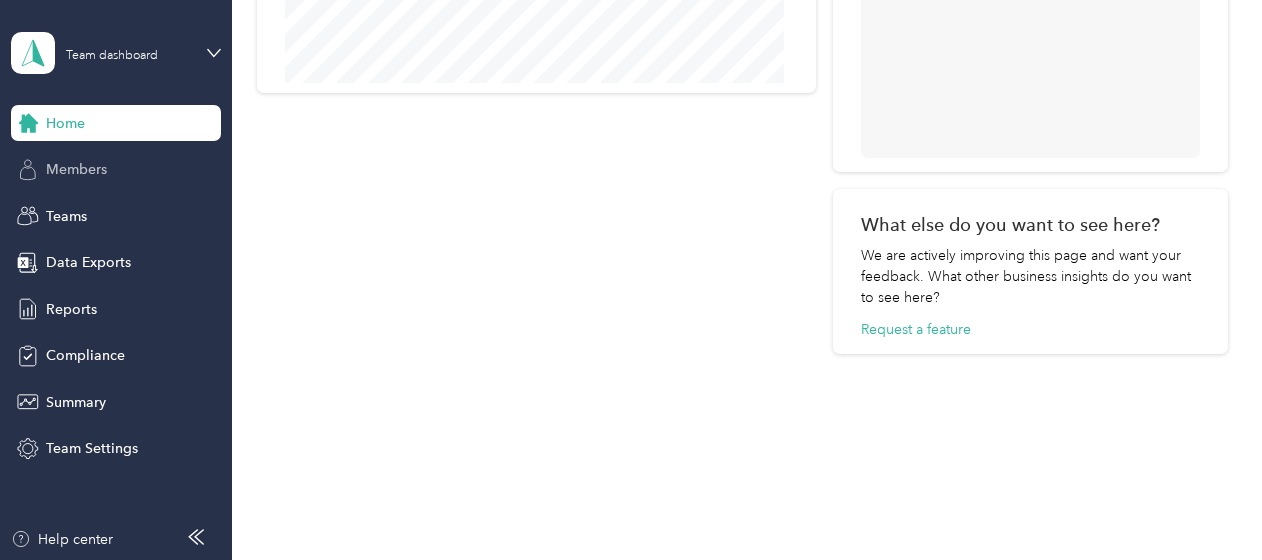 click on "Members" at bounding box center [76, 169] 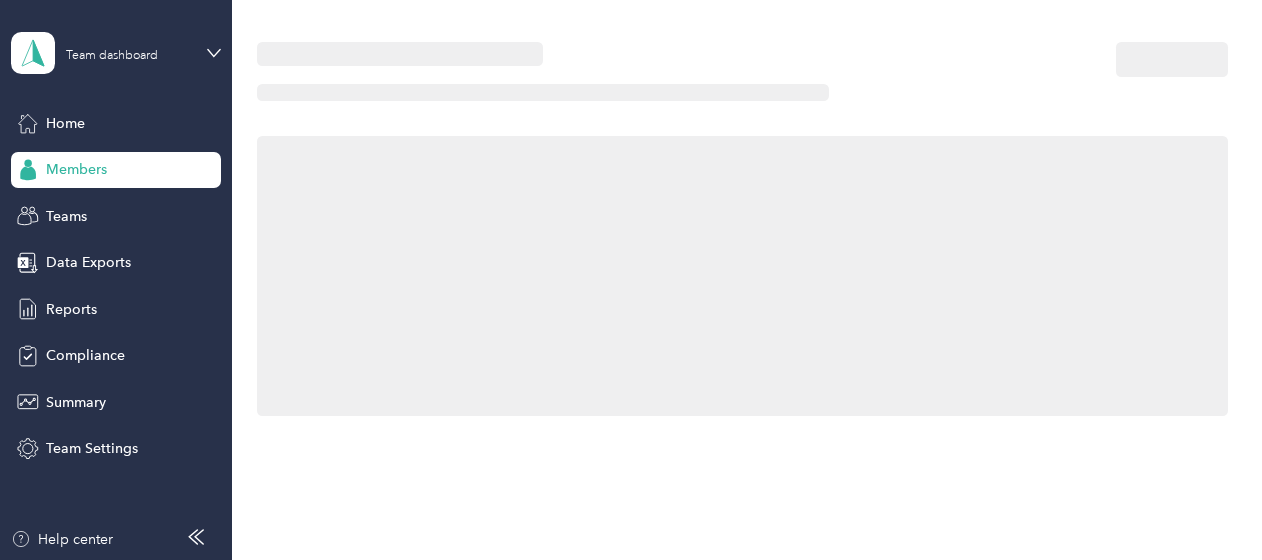 scroll, scrollTop: 3, scrollLeft: 0, axis: vertical 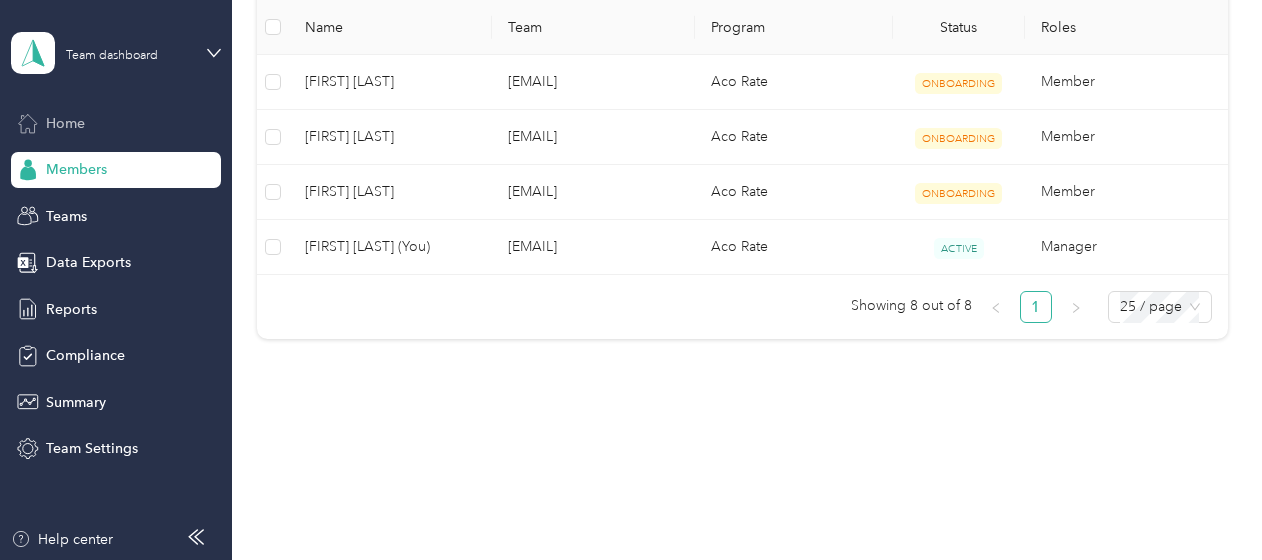 click on "Home" at bounding box center [65, 123] 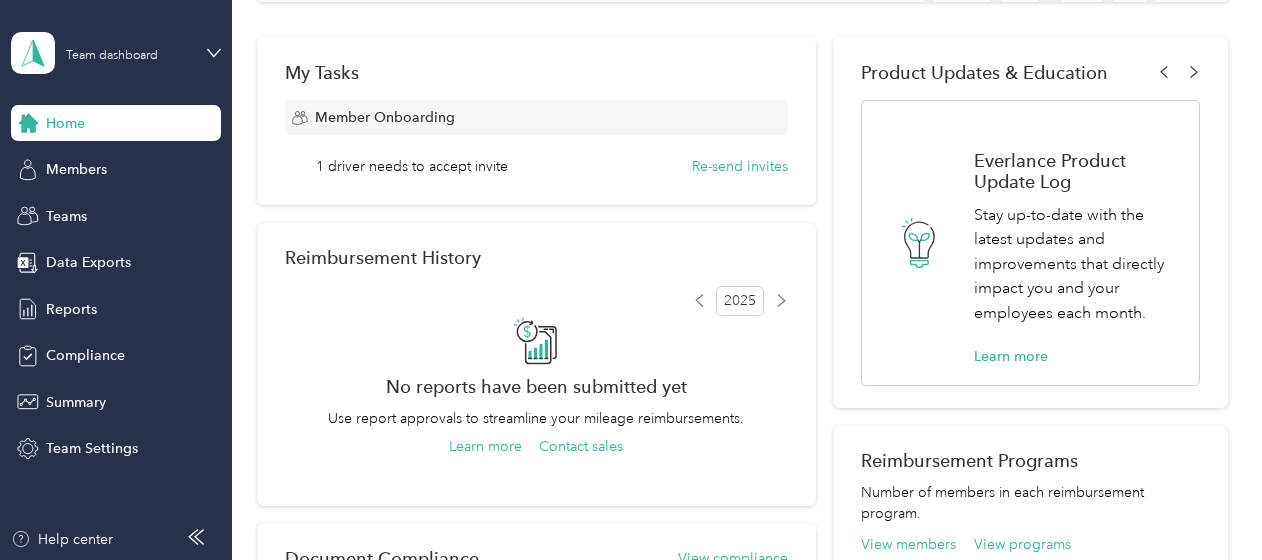 scroll, scrollTop: 300, scrollLeft: 0, axis: vertical 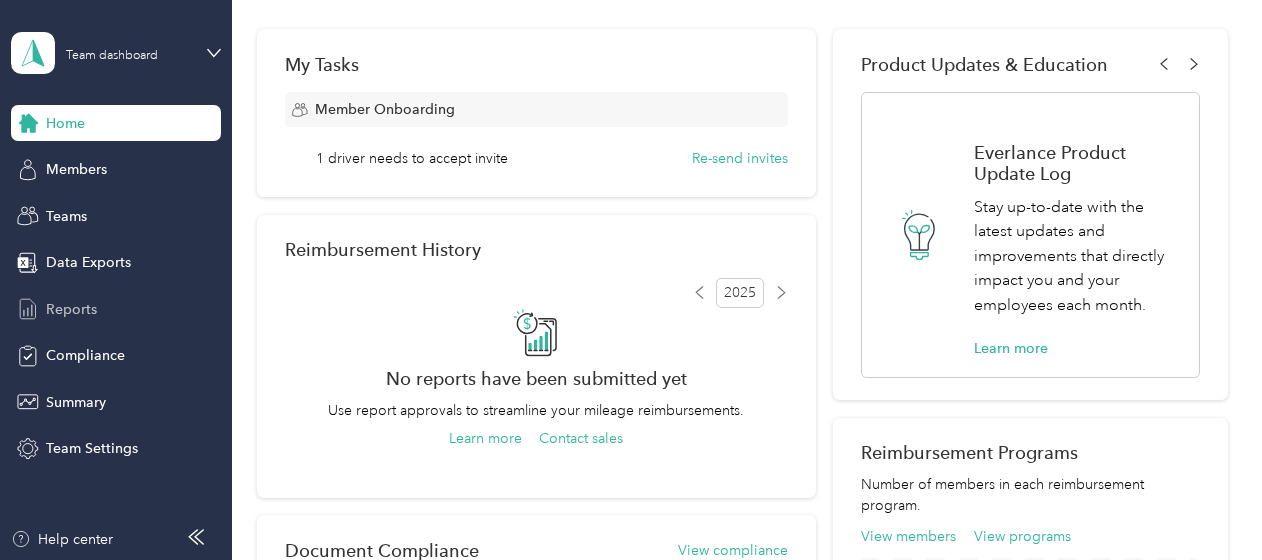 click on "Reports" at bounding box center [71, 309] 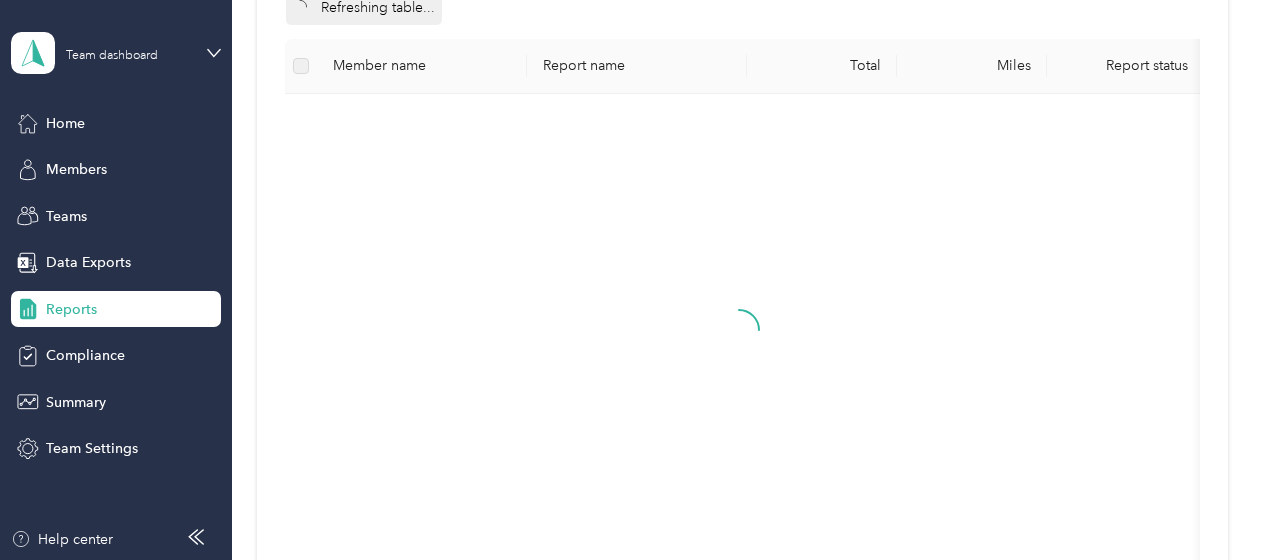 scroll, scrollTop: 400, scrollLeft: 0, axis: vertical 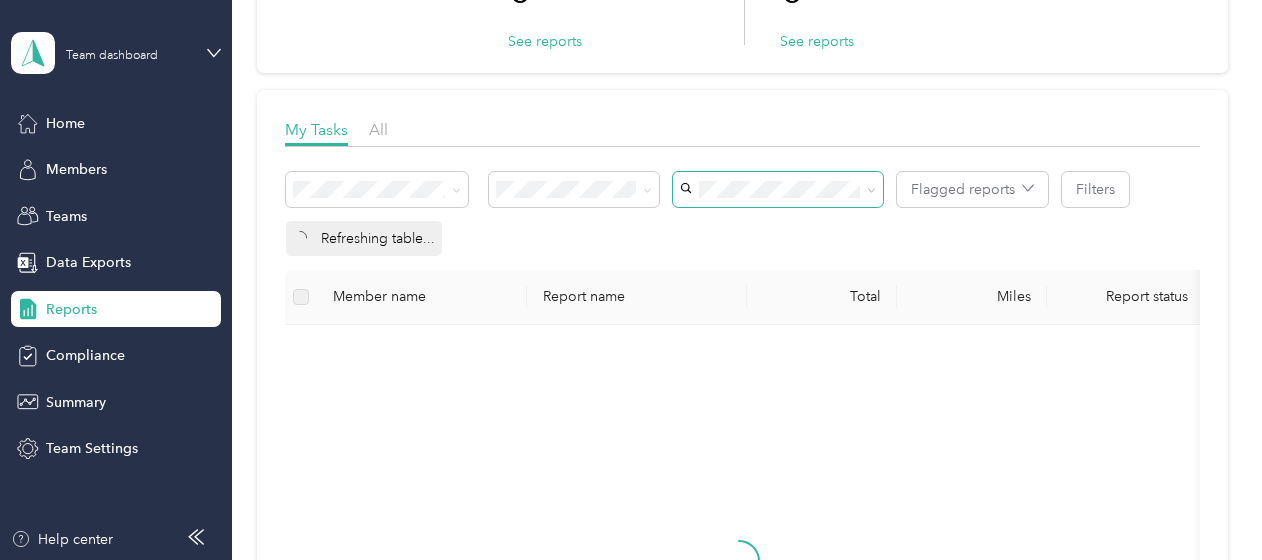click 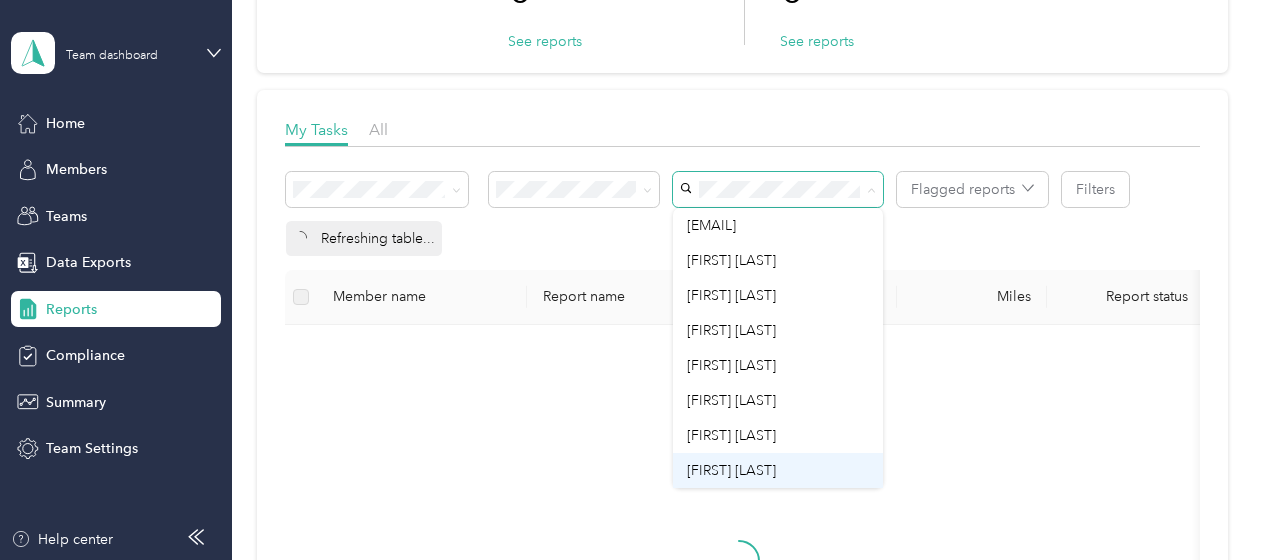 click on "[FIRST]  [LAST]" at bounding box center (731, 470) 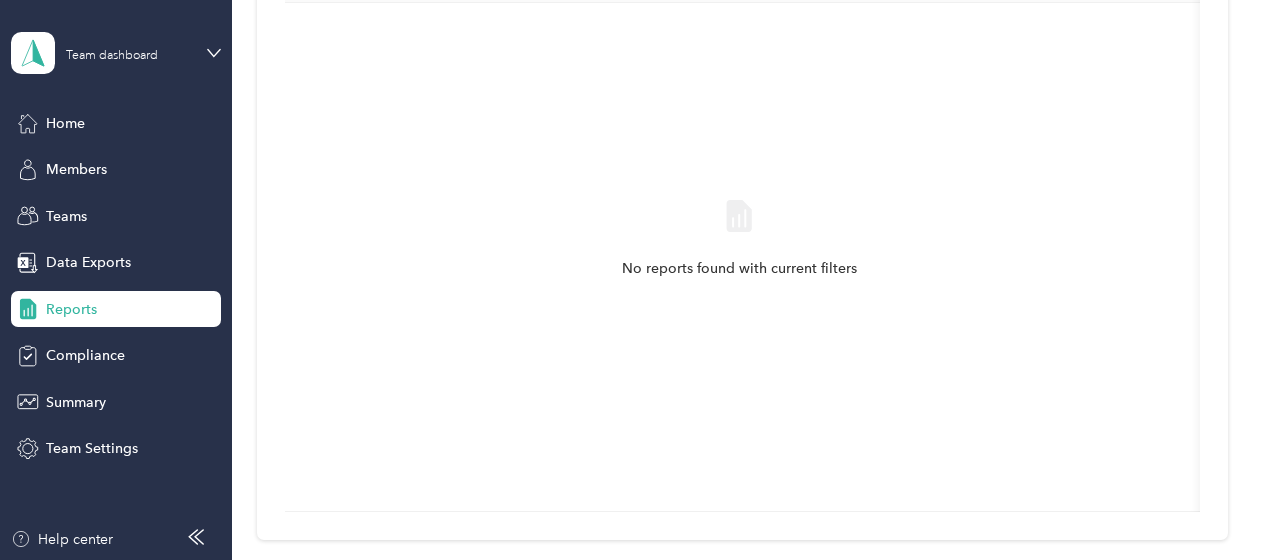 scroll, scrollTop: 74, scrollLeft: 0, axis: vertical 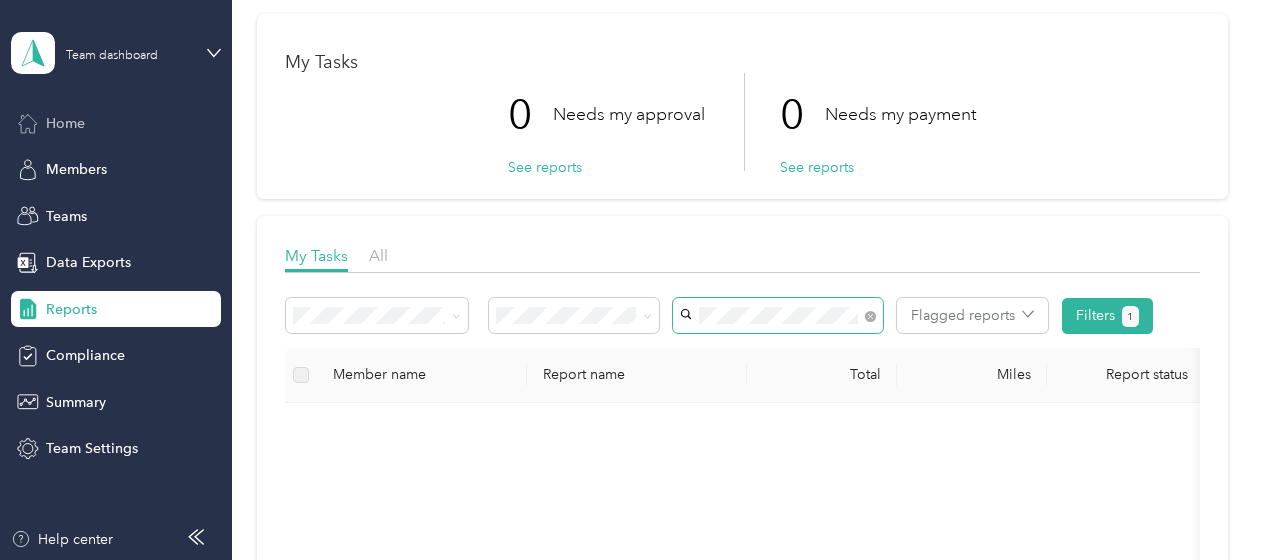 click on "Home" at bounding box center (65, 123) 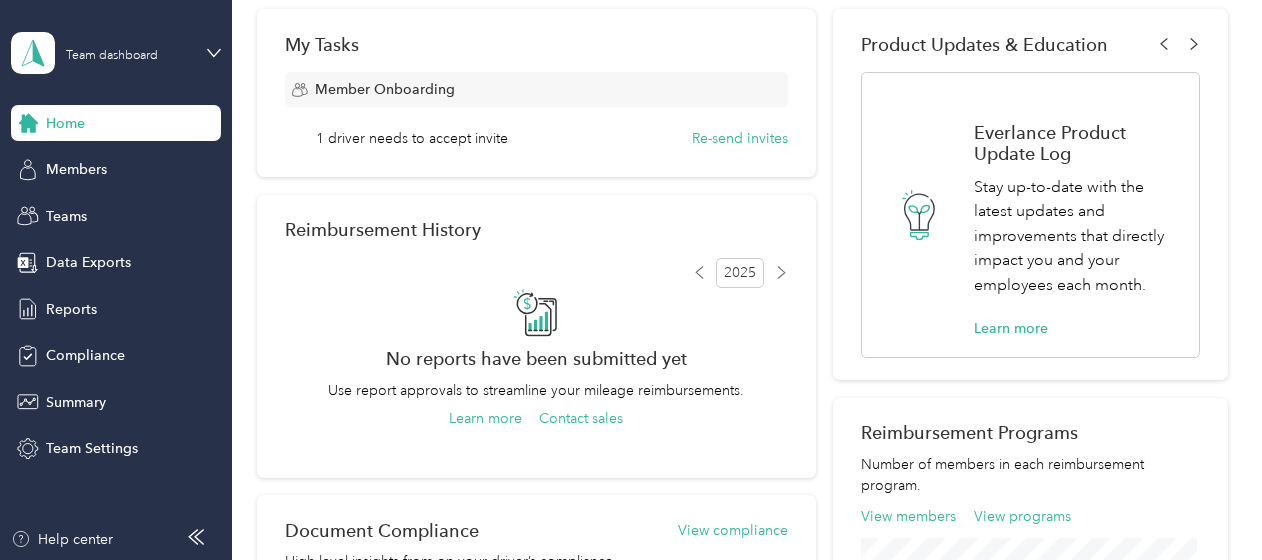 scroll, scrollTop: 274, scrollLeft: 0, axis: vertical 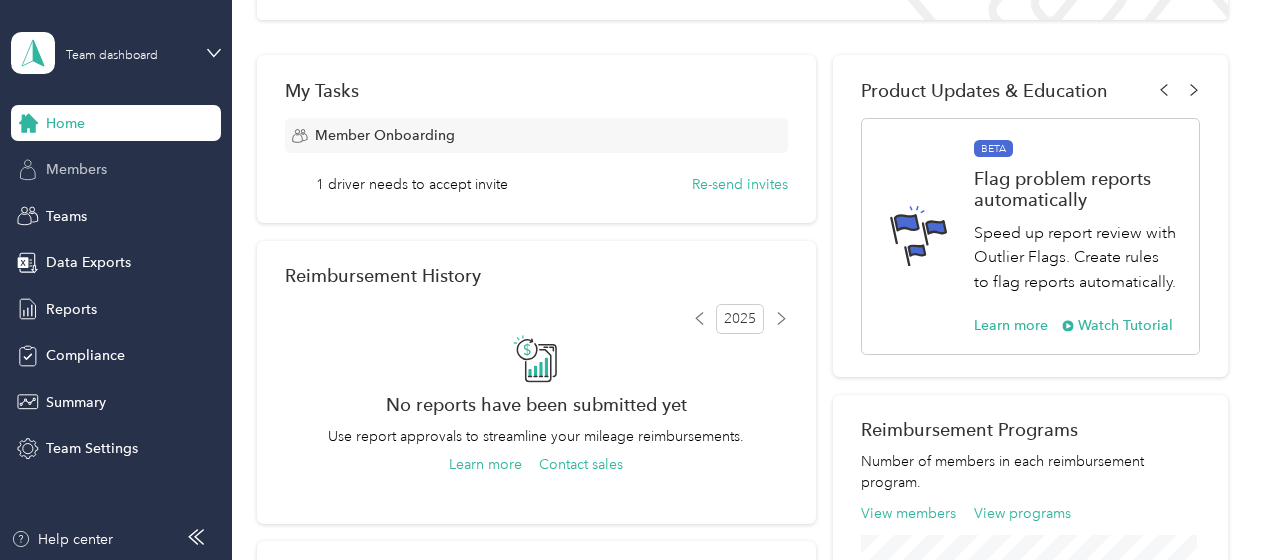 click on "Members" at bounding box center [76, 169] 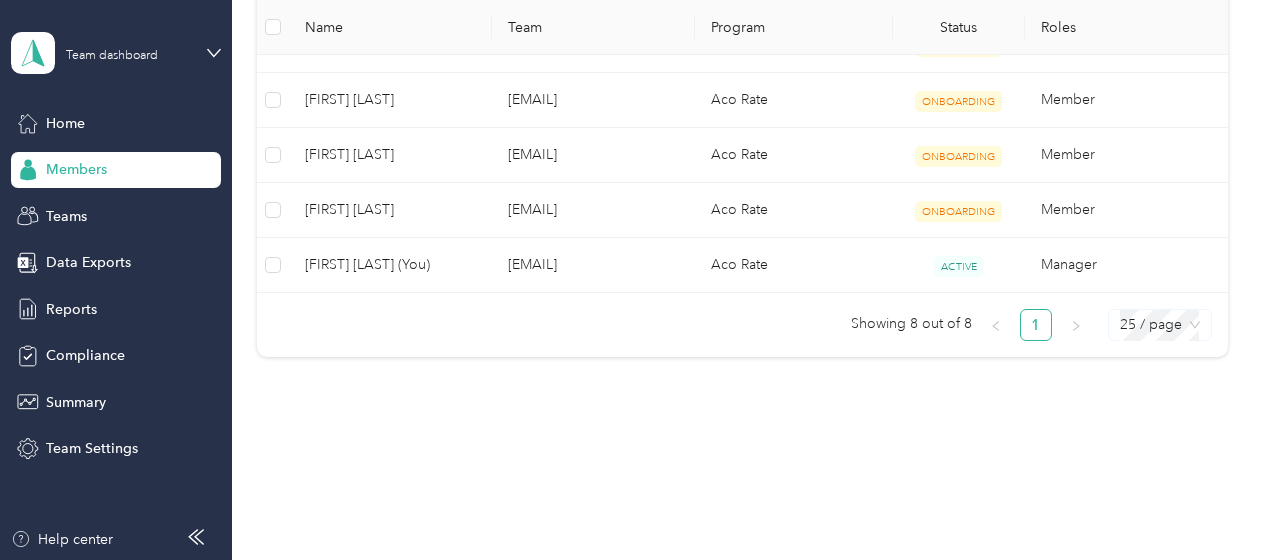 scroll, scrollTop: 752, scrollLeft: 0, axis: vertical 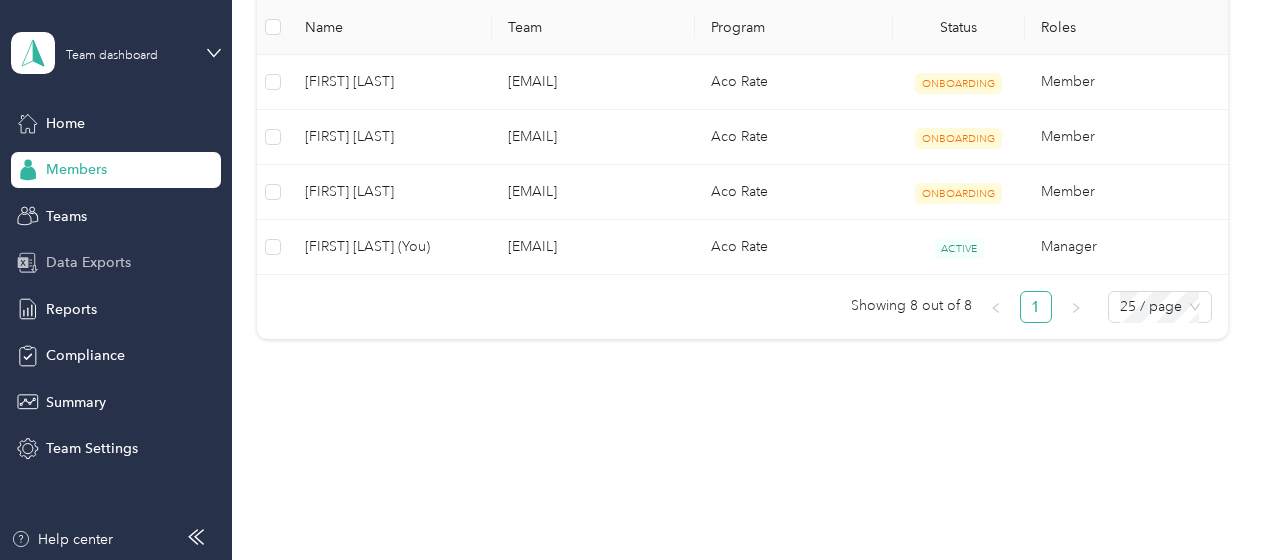 click on "Data Exports" at bounding box center [88, 262] 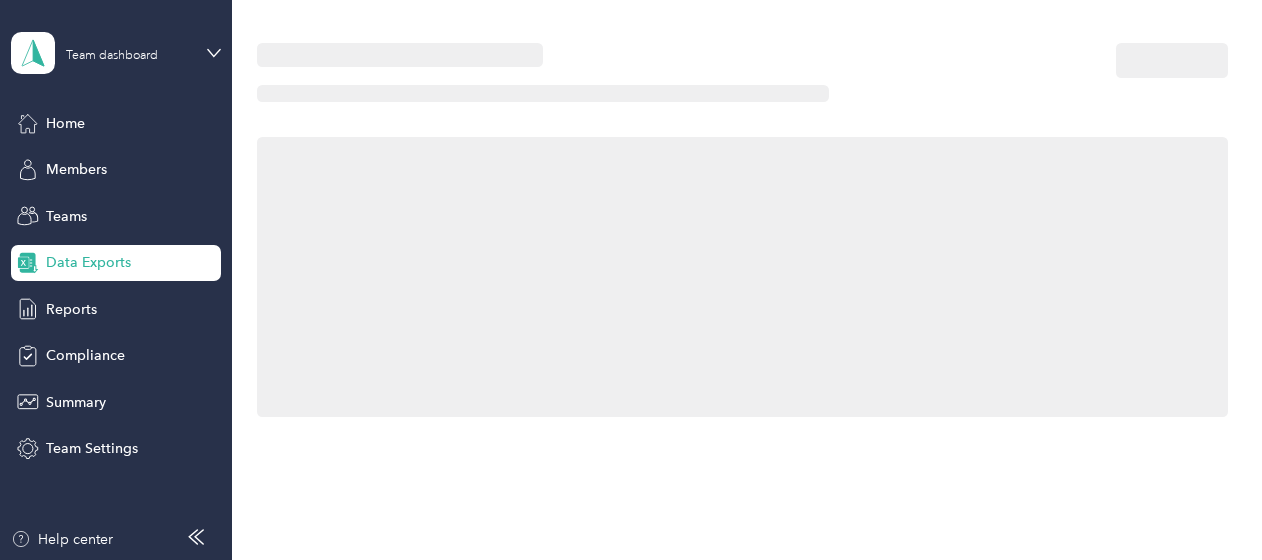 scroll, scrollTop: 290, scrollLeft: 0, axis: vertical 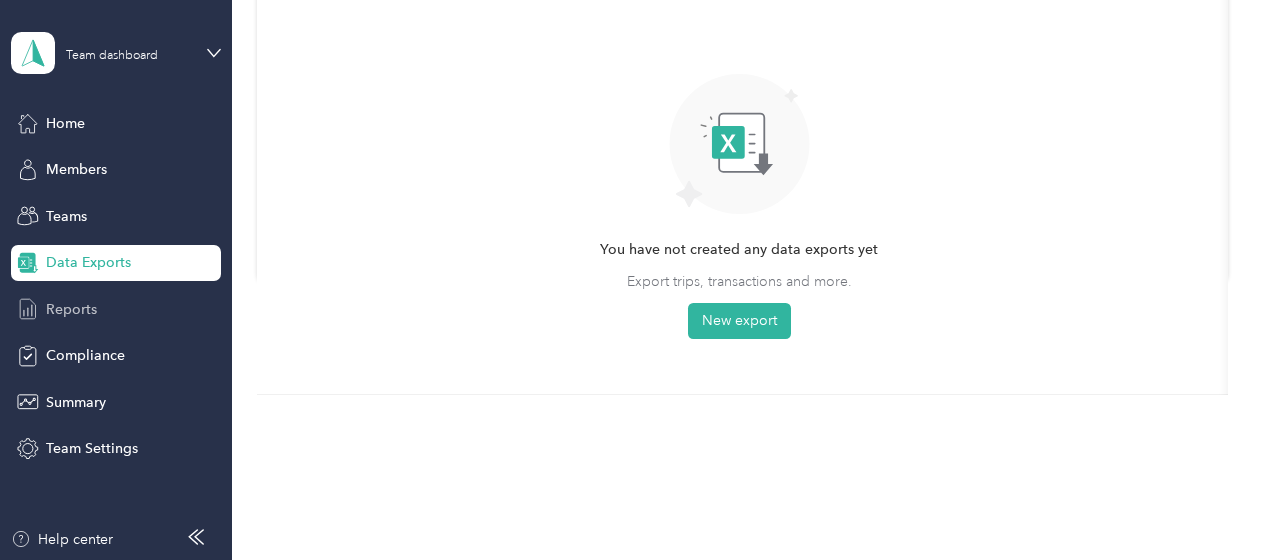 click on "Reports" at bounding box center [71, 309] 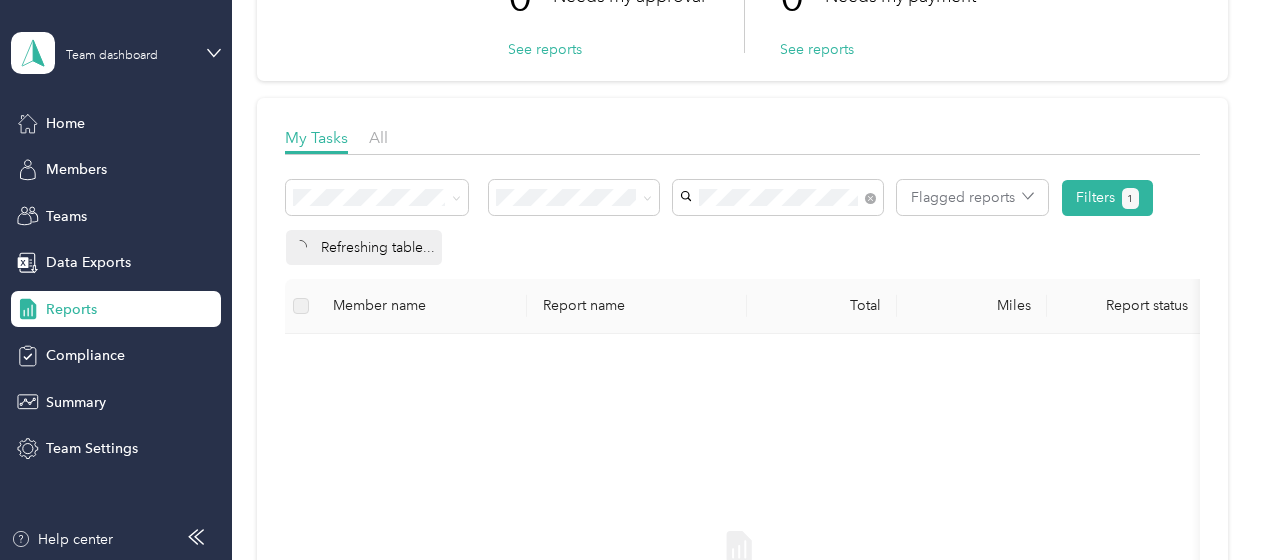 scroll, scrollTop: 224, scrollLeft: 0, axis: vertical 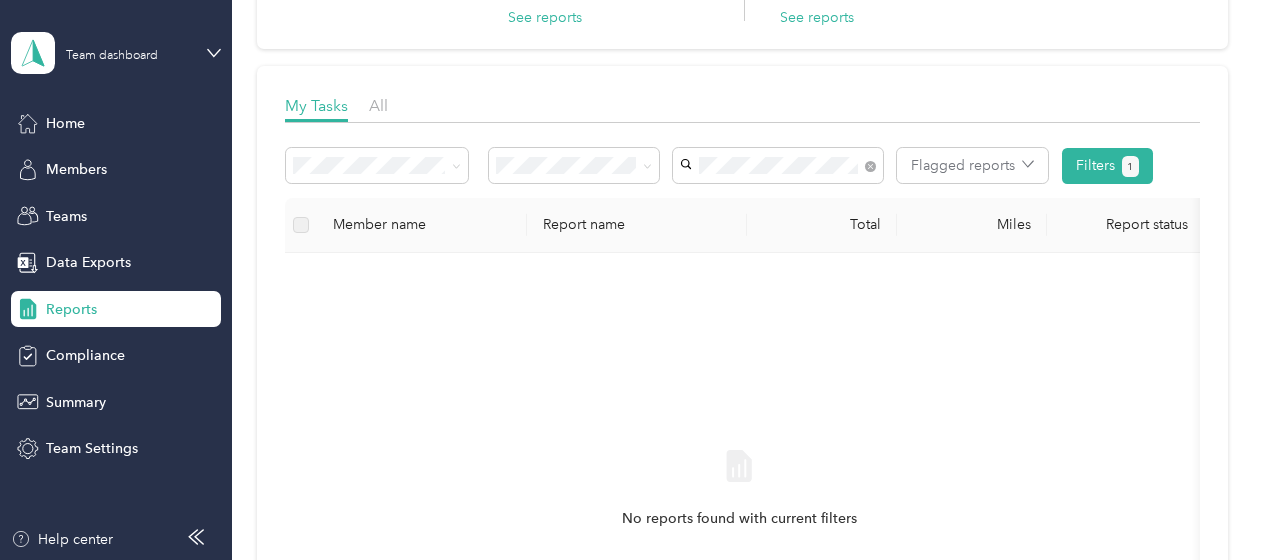 click on "Member name" at bounding box center [422, 224] 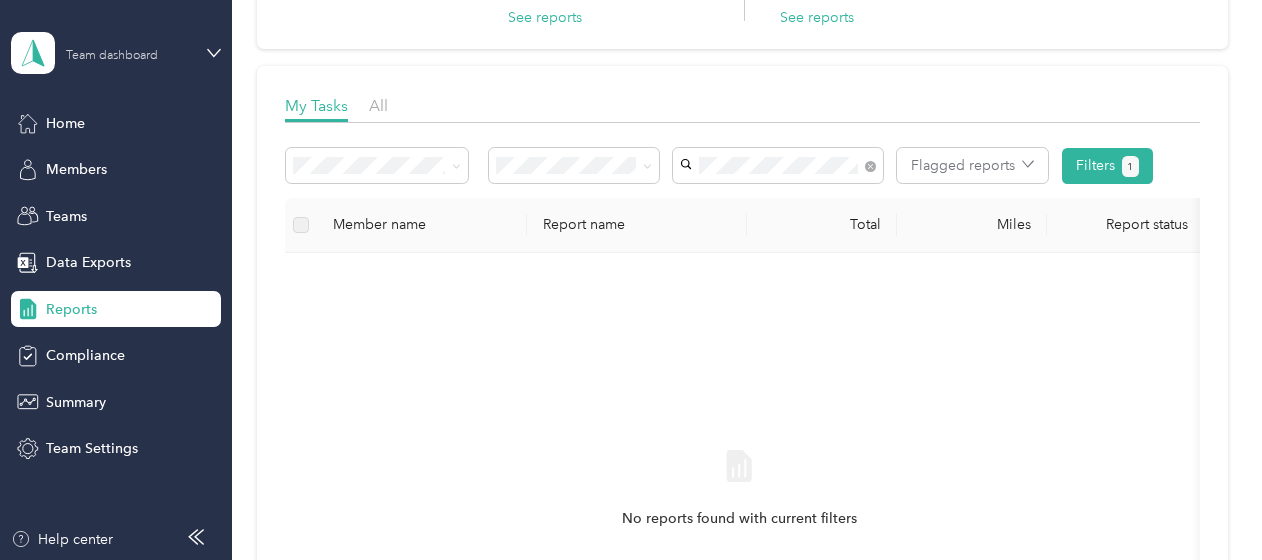 click on "Team dashboard" at bounding box center [112, 56] 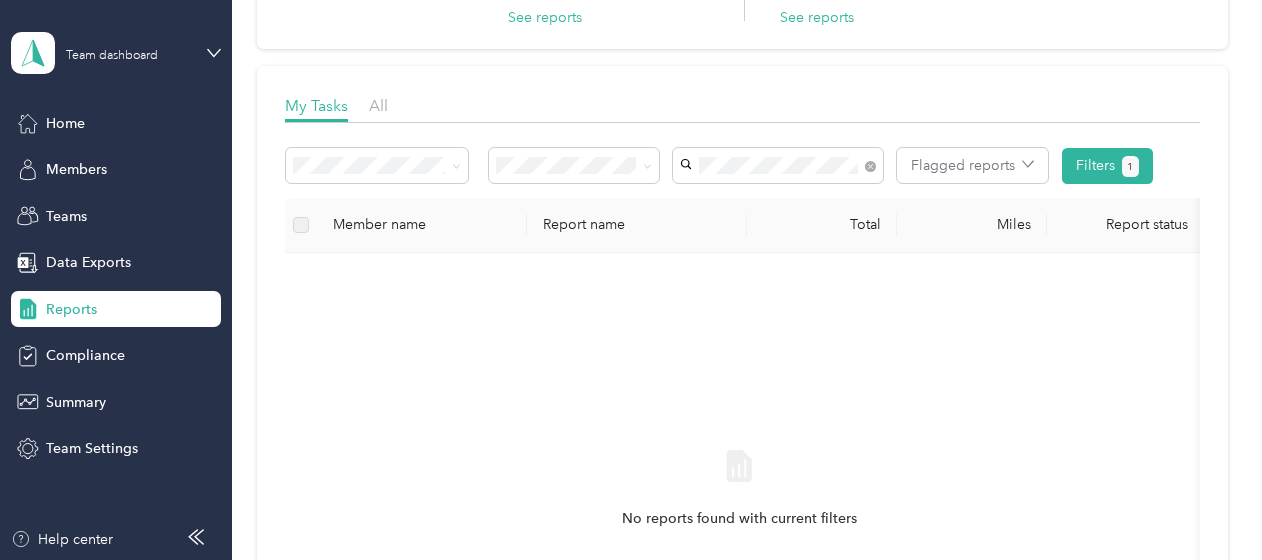 click on "Personal dashboard" at bounding box center (163, 201) 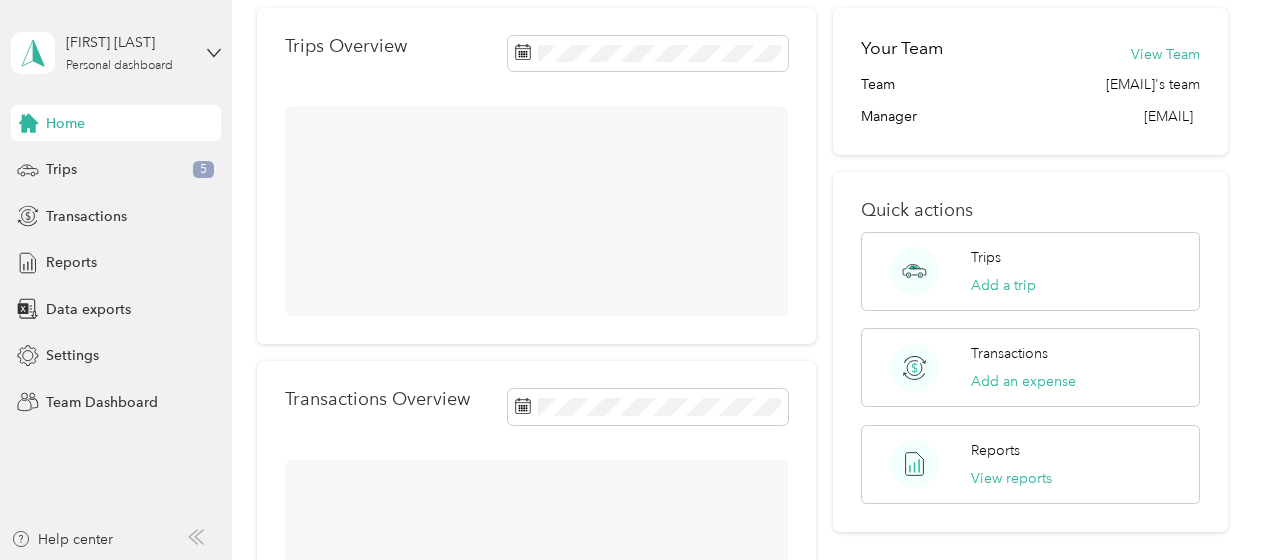 scroll, scrollTop: 224, scrollLeft: 0, axis: vertical 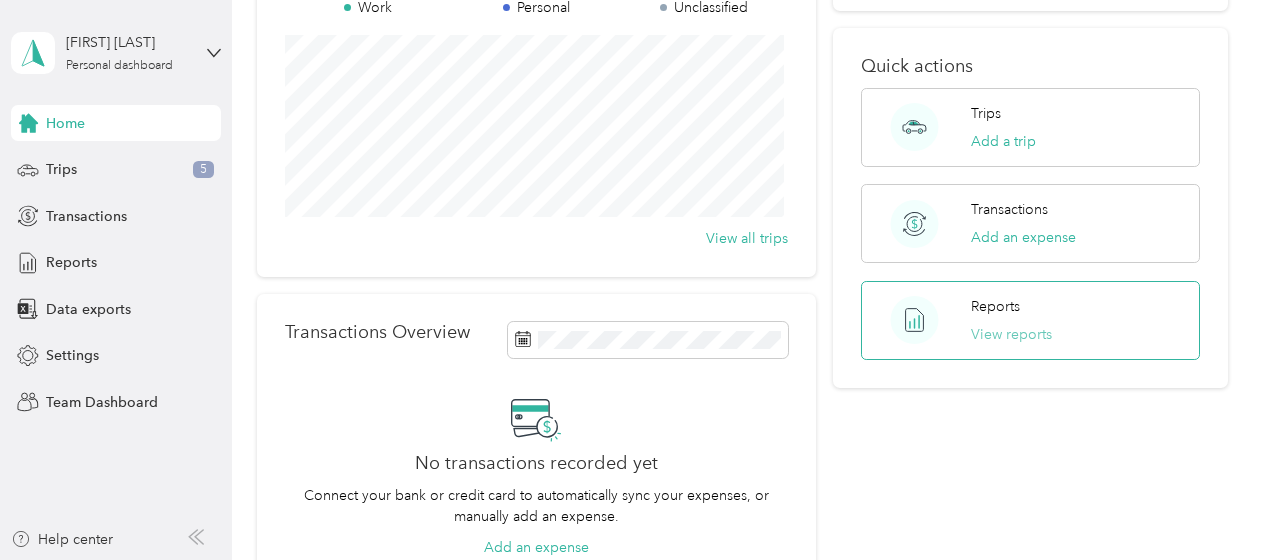 click on "View reports" at bounding box center (1011, 334) 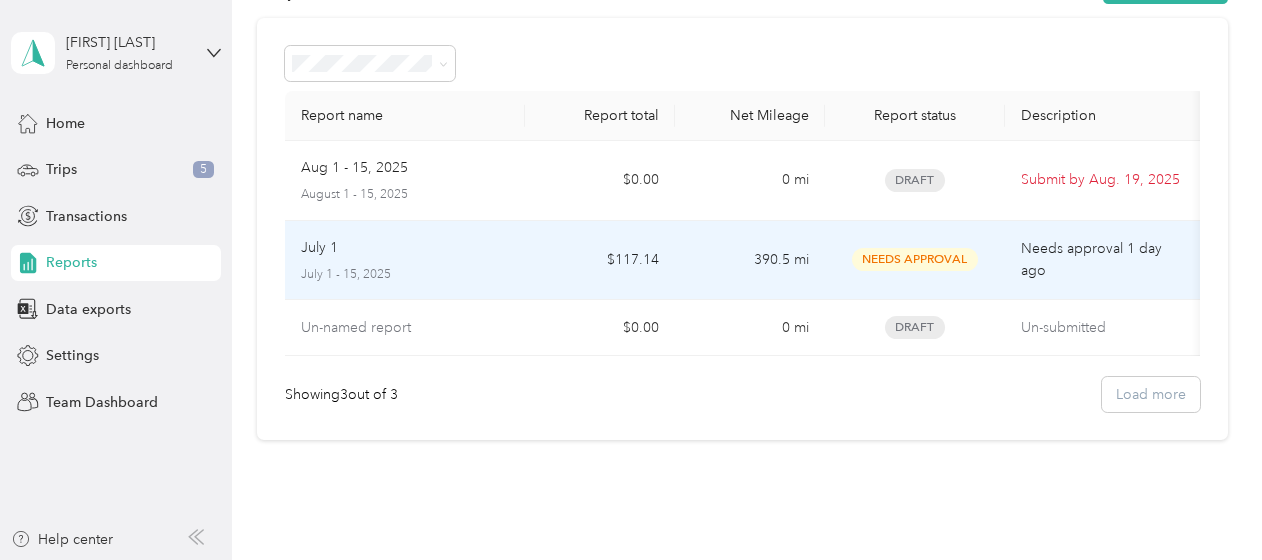 scroll, scrollTop: 0, scrollLeft: 0, axis: both 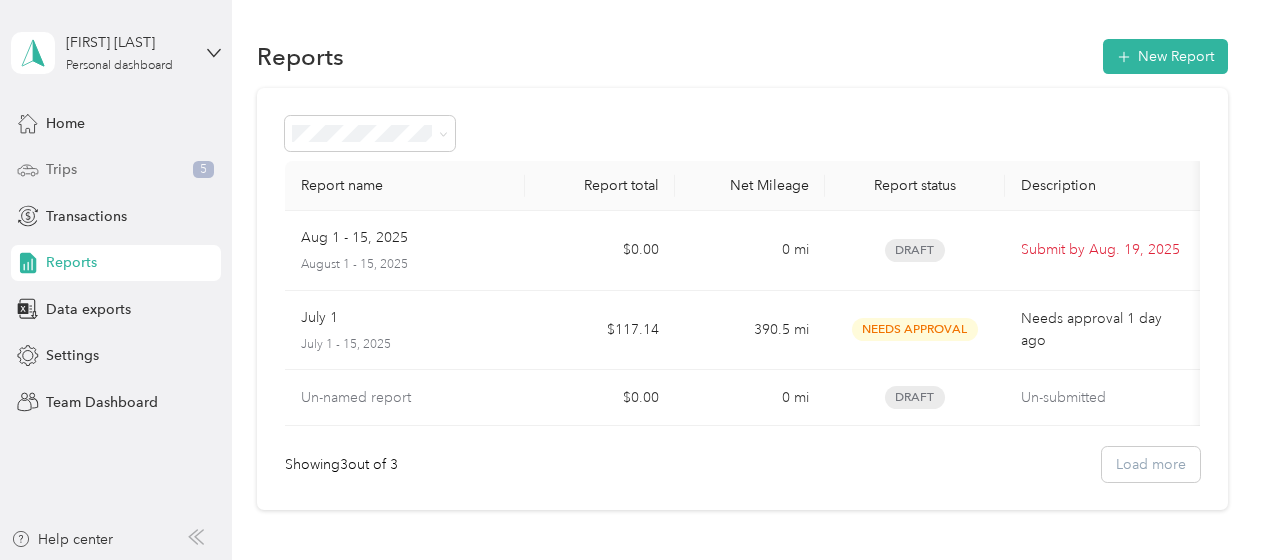 click on "Trips" at bounding box center (61, 169) 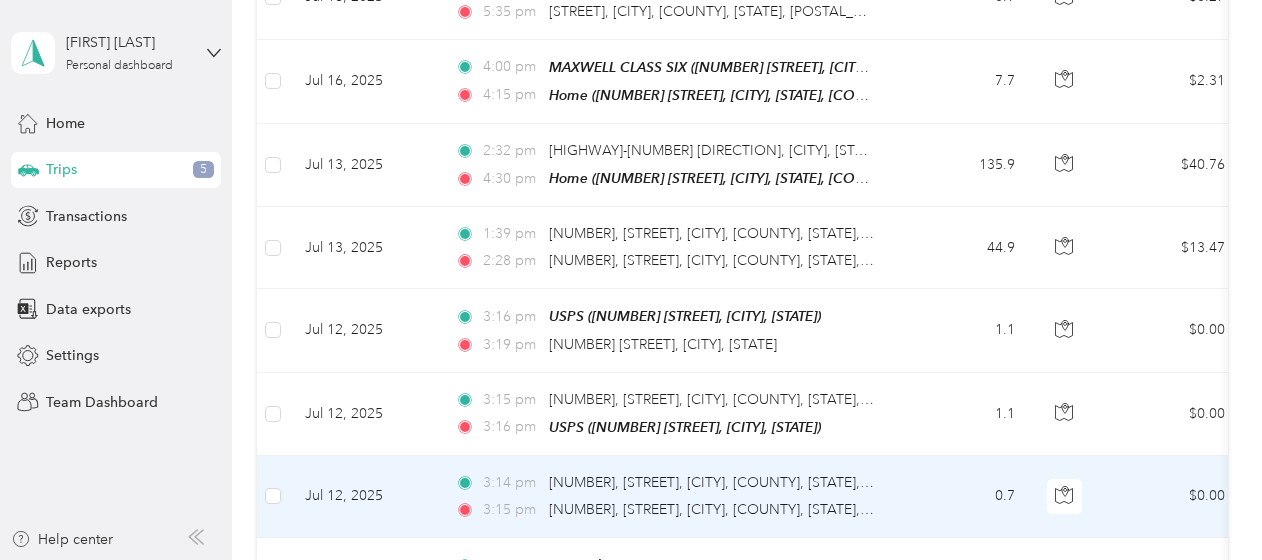 scroll, scrollTop: 1300, scrollLeft: 0, axis: vertical 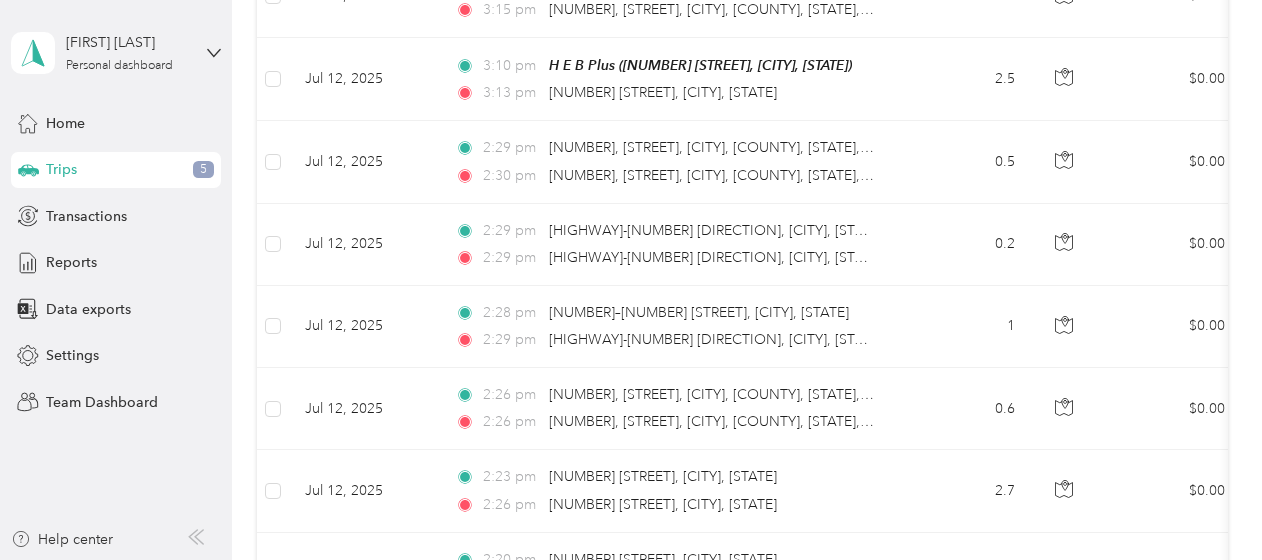 click 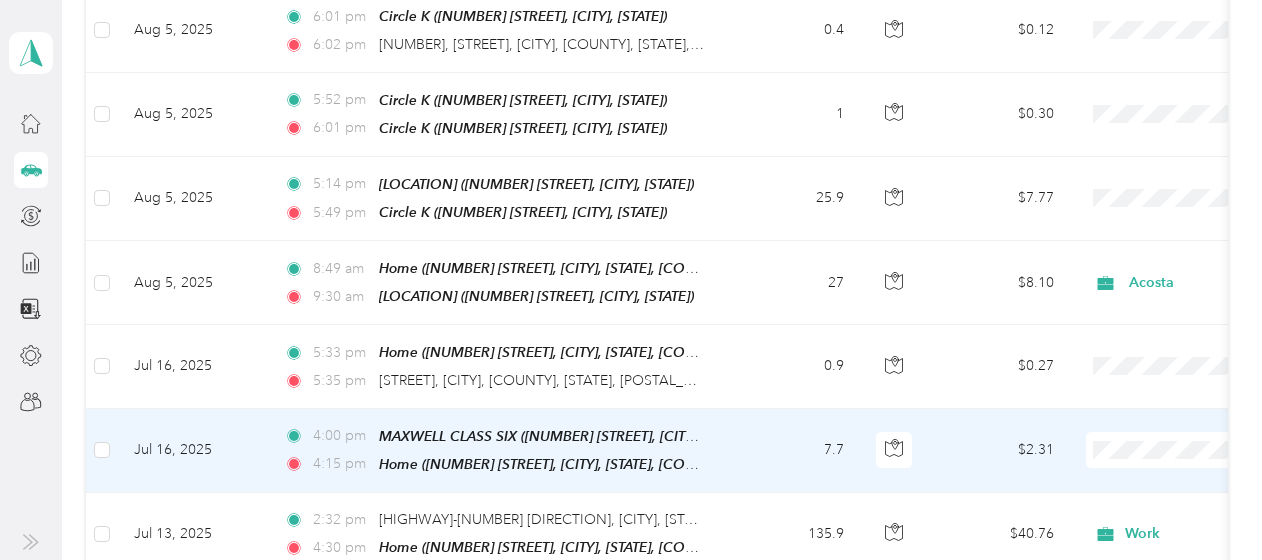 scroll, scrollTop: 400, scrollLeft: 0, axis: vertical 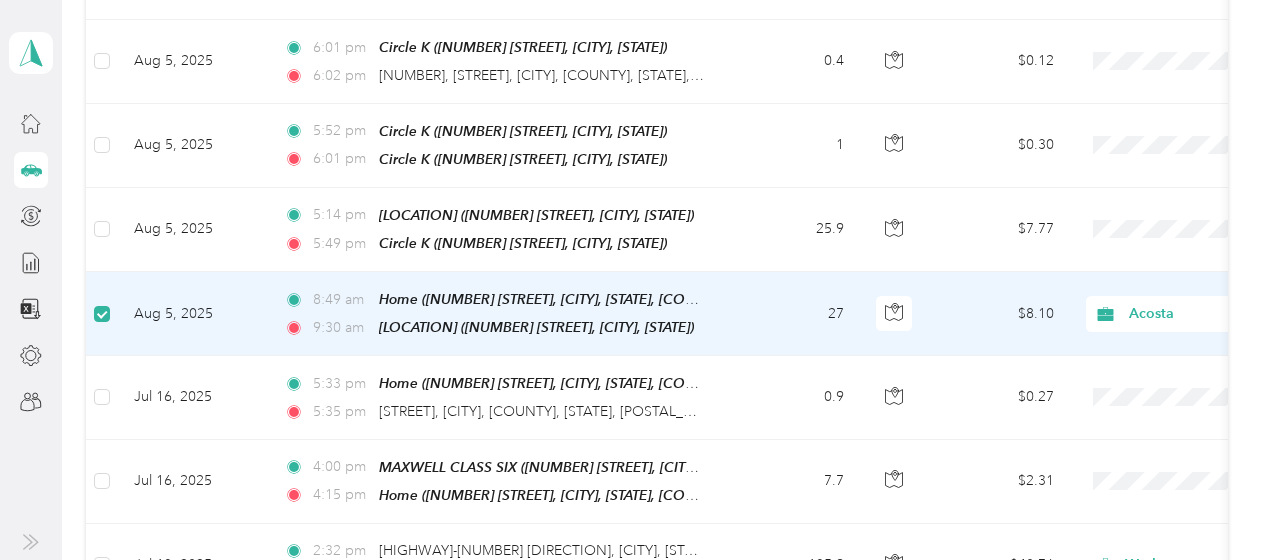 click on "Acosta" at bounding box center [1220, 314] 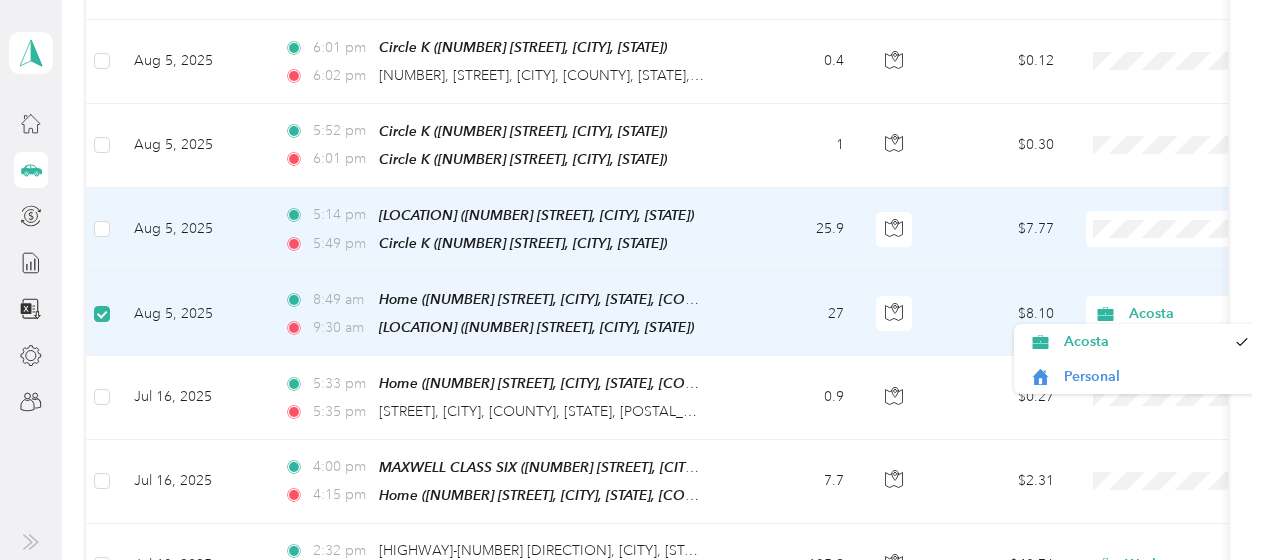 click on "[MONTH] [DAY], [YEAR] [TIME] [TIME] [LOCATION] ([NUMBER] [STREET], [CITY], [STATE]) [TIME] [LOCATION] ([NUMBER] [STREET], [CITY], [STATE]) [NUMBER] $[PRICE] GPS --" at bounding box center (914, 230) 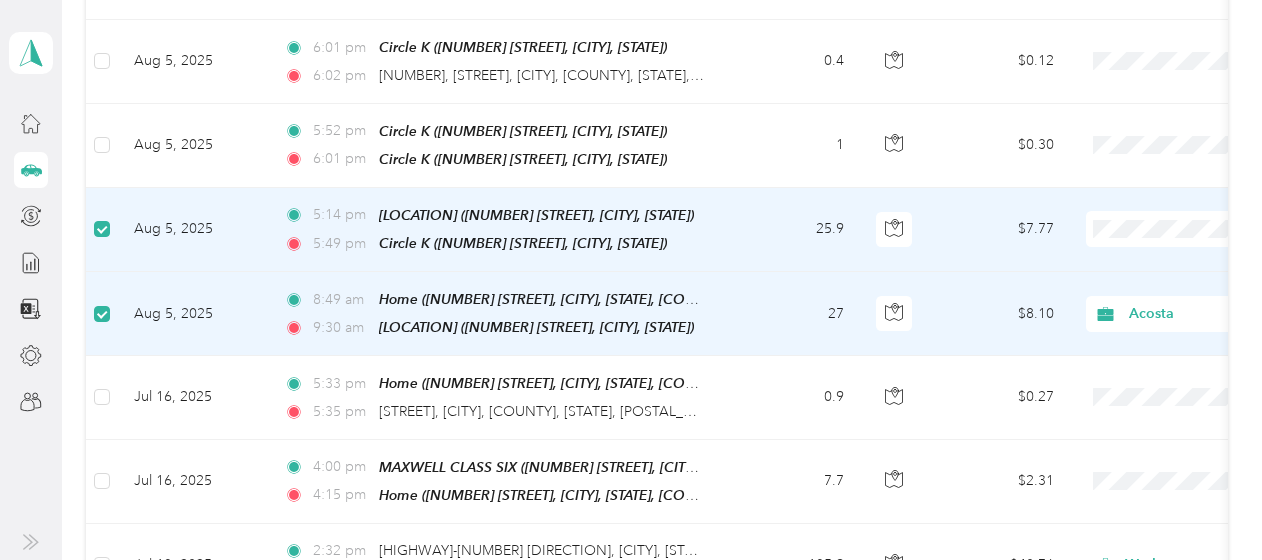 click on "Acosta" at bounding box center [1138, 252] 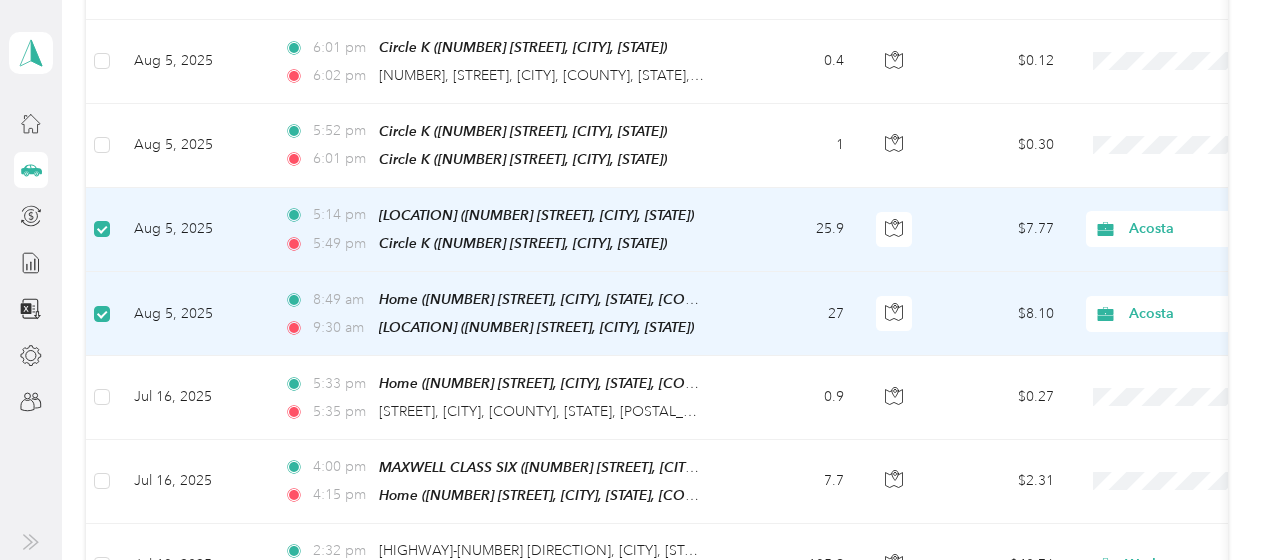 scroll, scrollTop: 298, scrollLeft: 0, axis: vertical 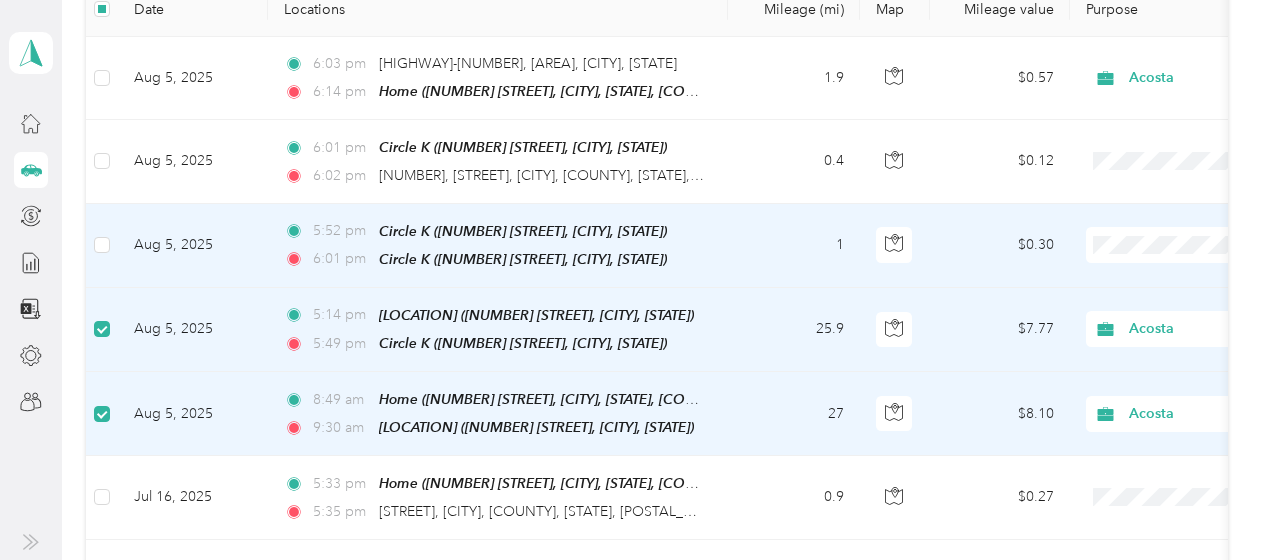 click on "Acosta" at bounding box center (1156, 277) 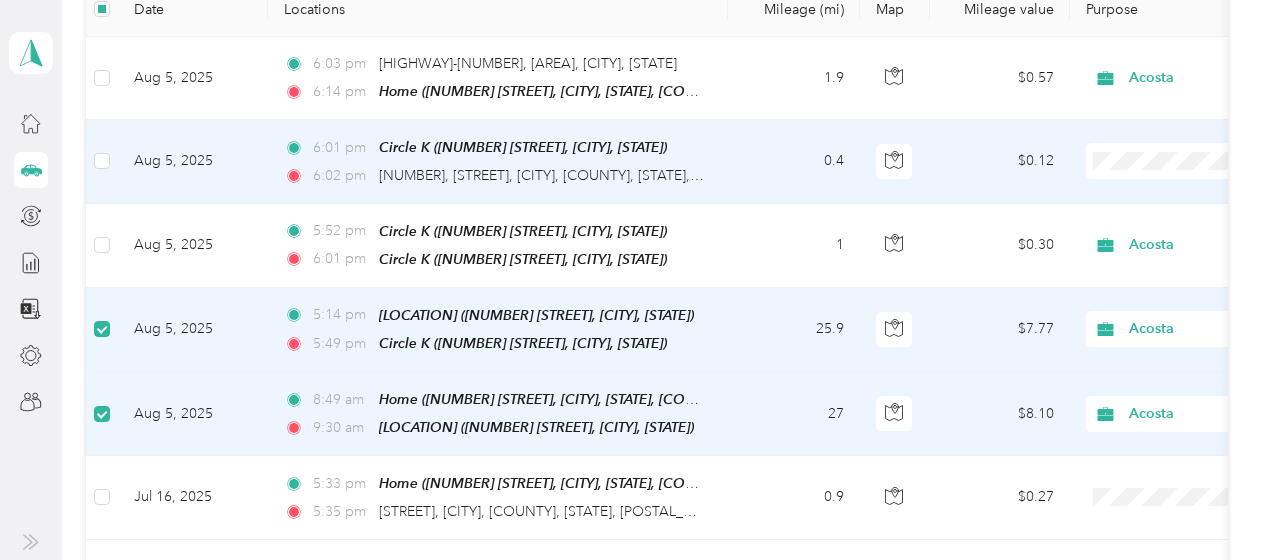 click on "Acosta" at bounding box center (1156, 188) 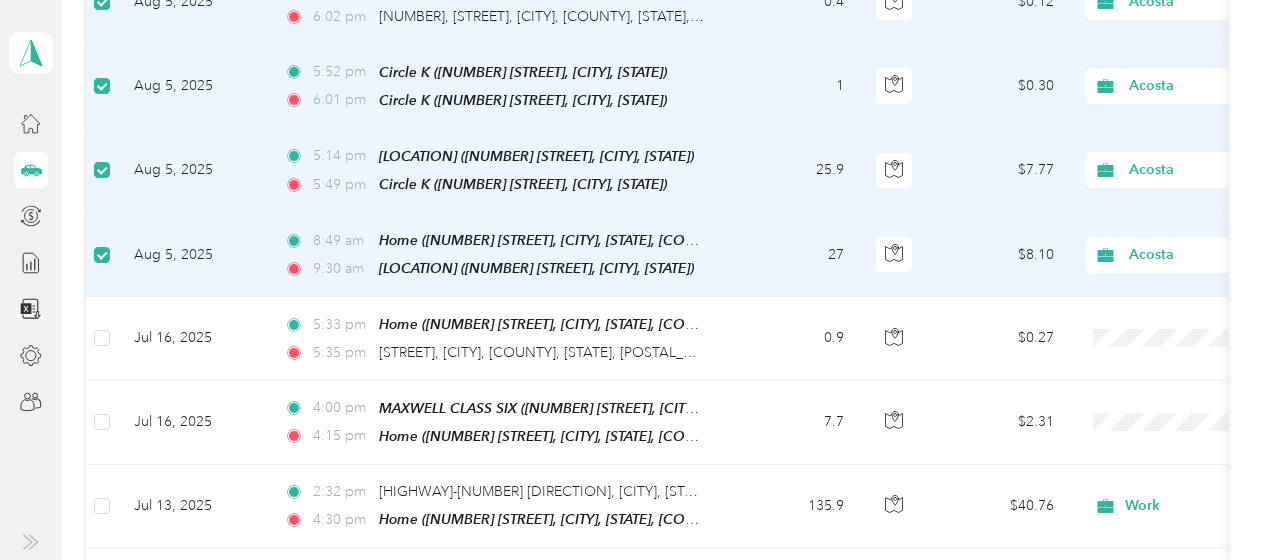 scroll, scrollTop: 500, scrollLeft: 0, axis: vertical 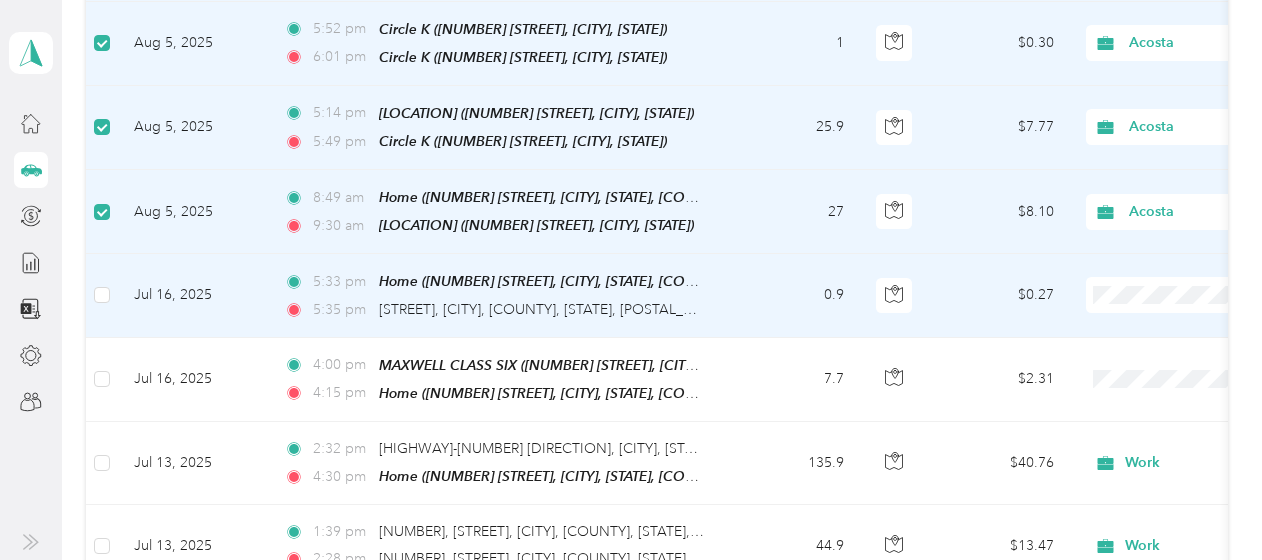 click on "Personal" at bounding box center (1156, 349) 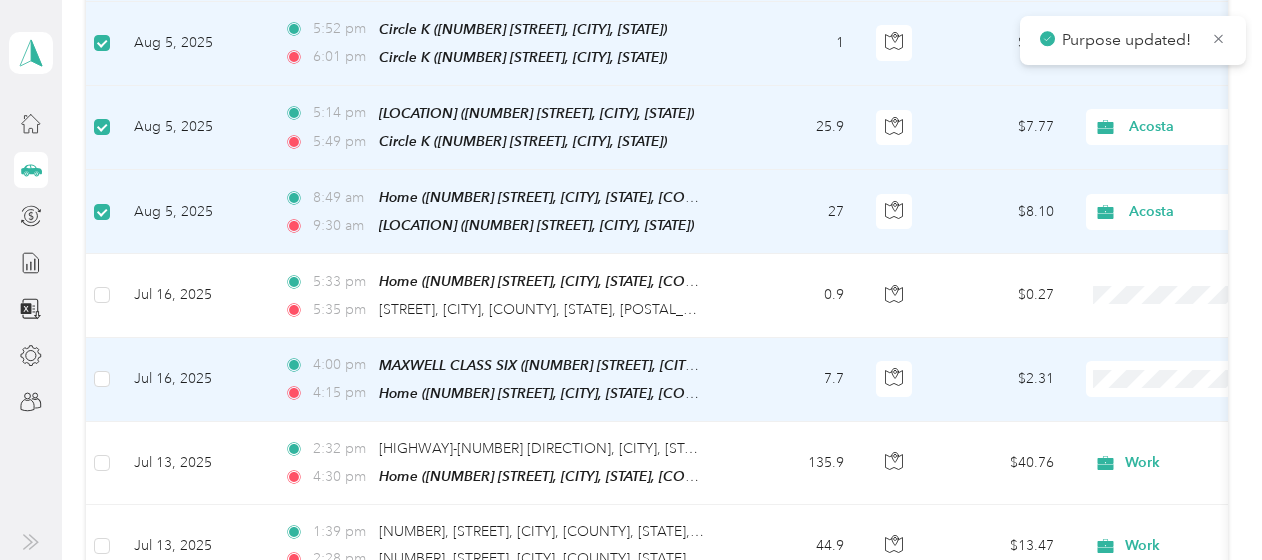 click on "Personal" at bounding box center (1156, 430) 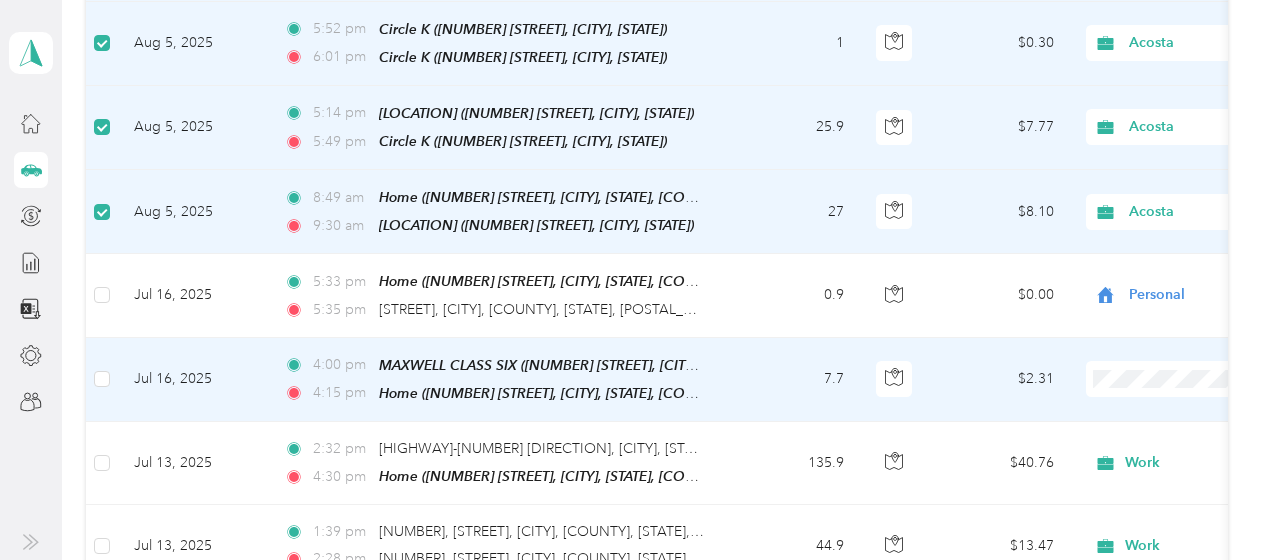 click on "Personal" at bounding box center (1156, 438) 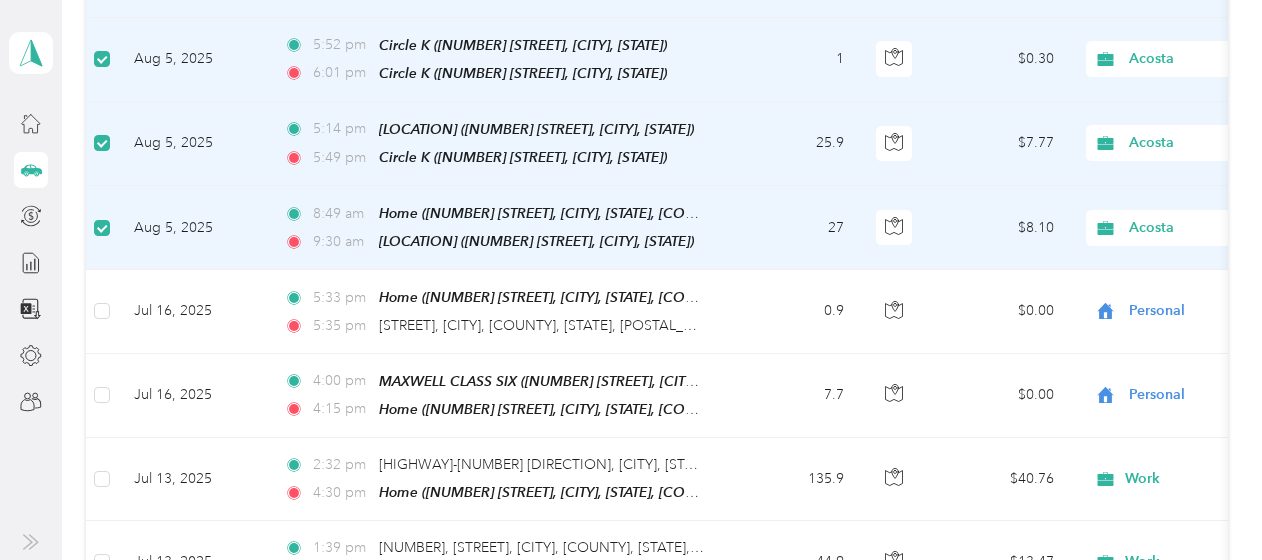 scroll, scrollTop: 0, scrollLeft: 0, axis: both 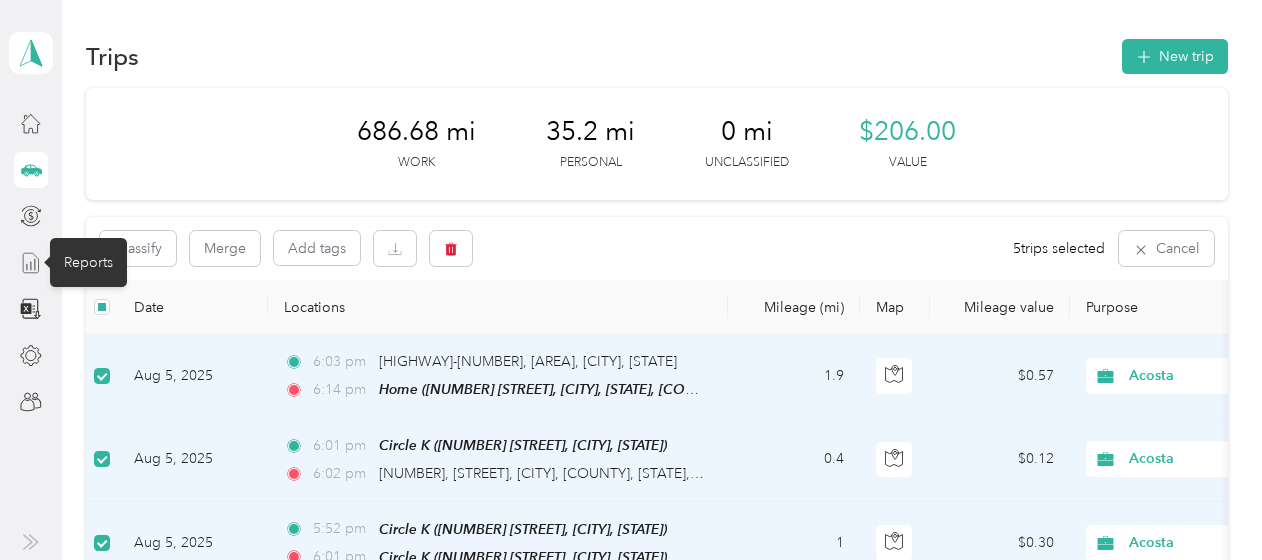 click 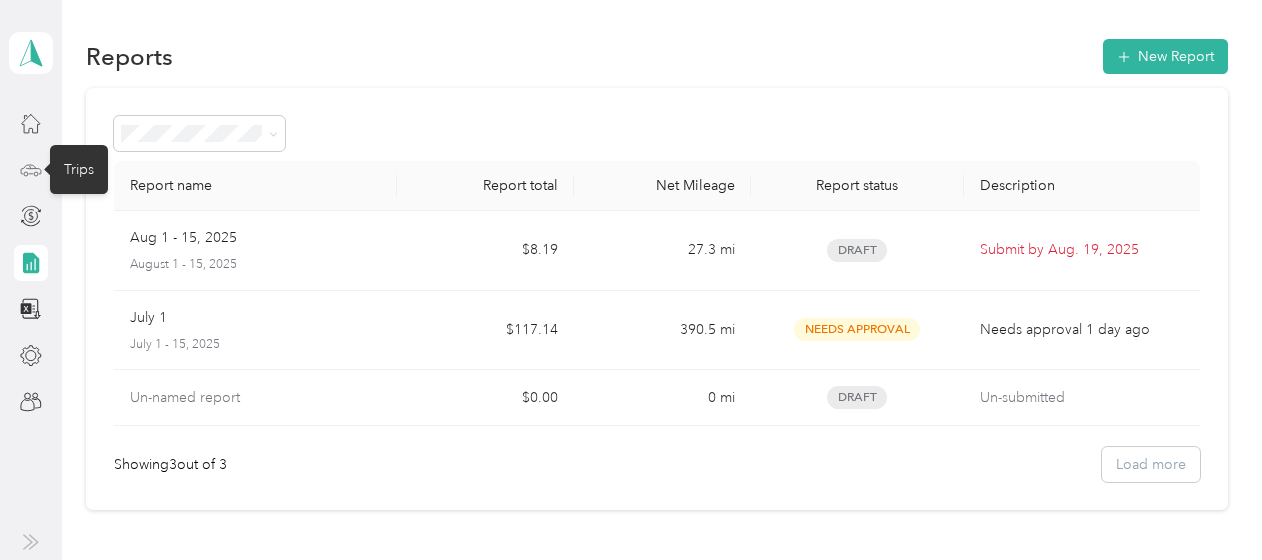 click 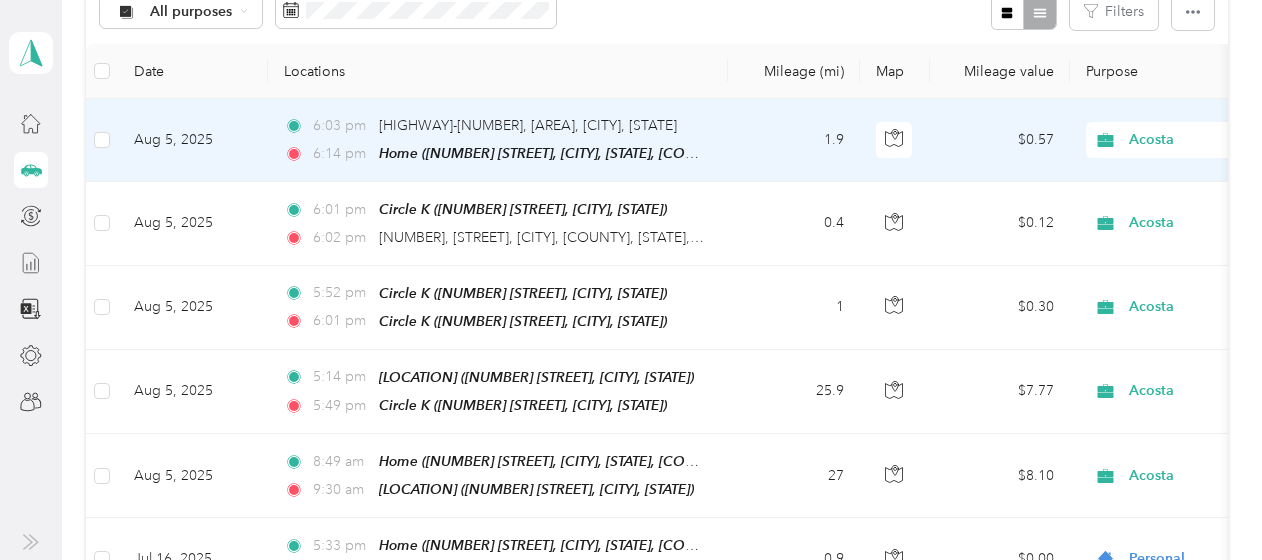 scroll, scrollTop: 300, scrollLeft: 0, axis: vertical 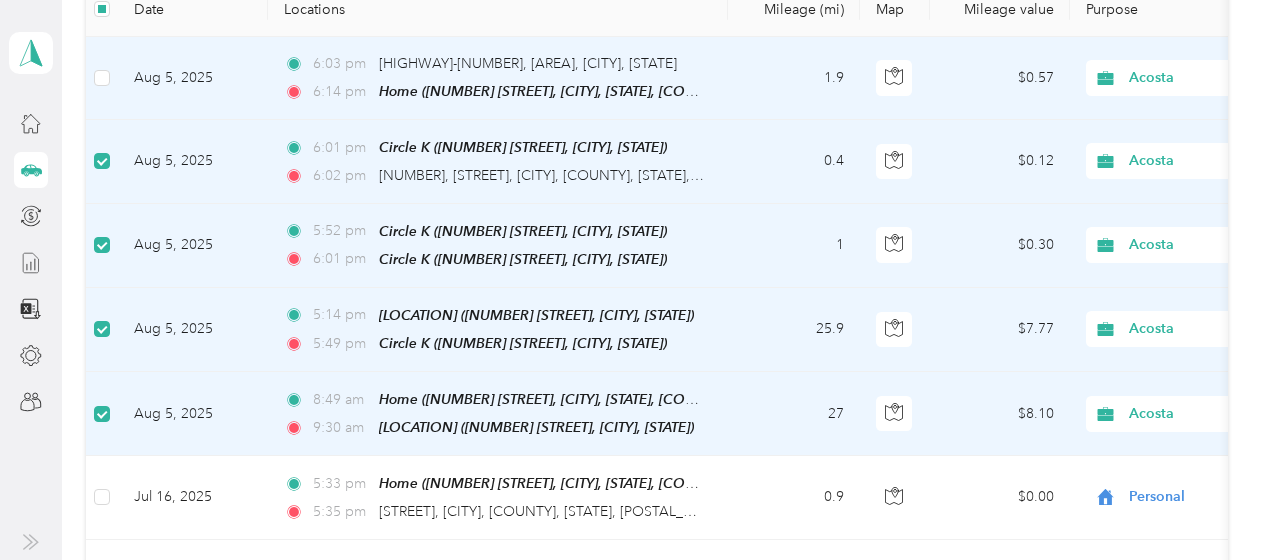 click at bounding box center [102, 78] 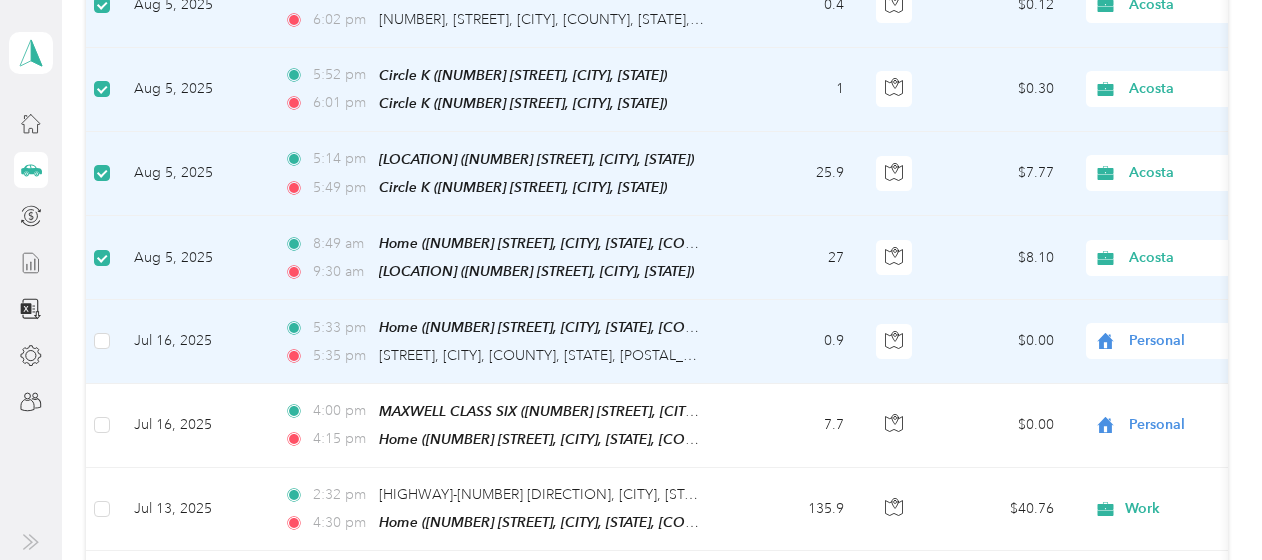 scroll, scrollTop: 498, scrollLeft: 0, axis: vertical 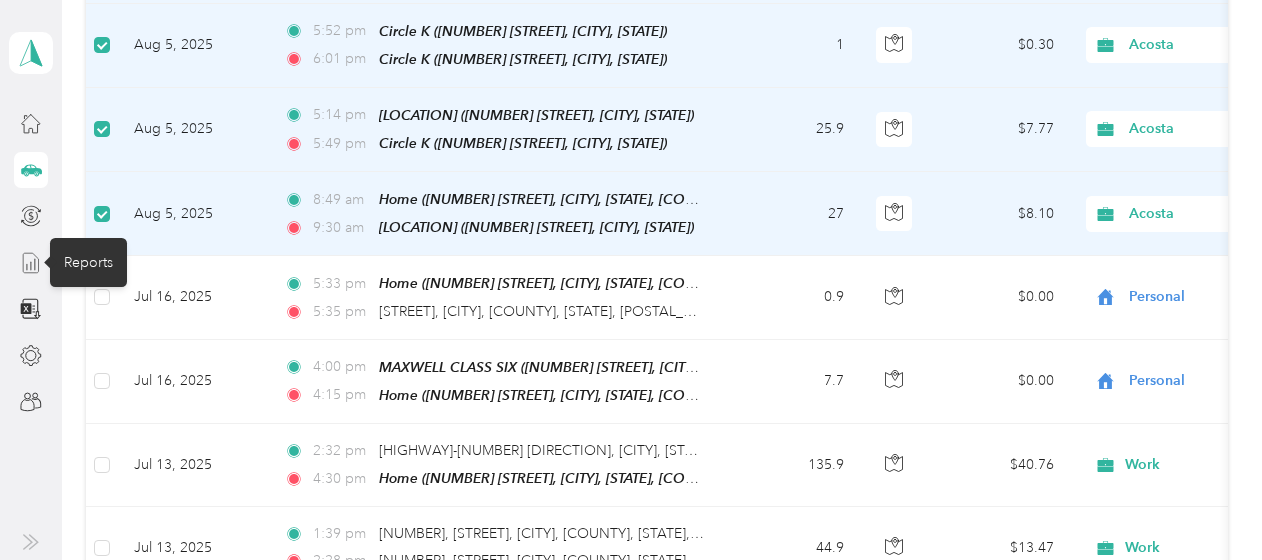 click 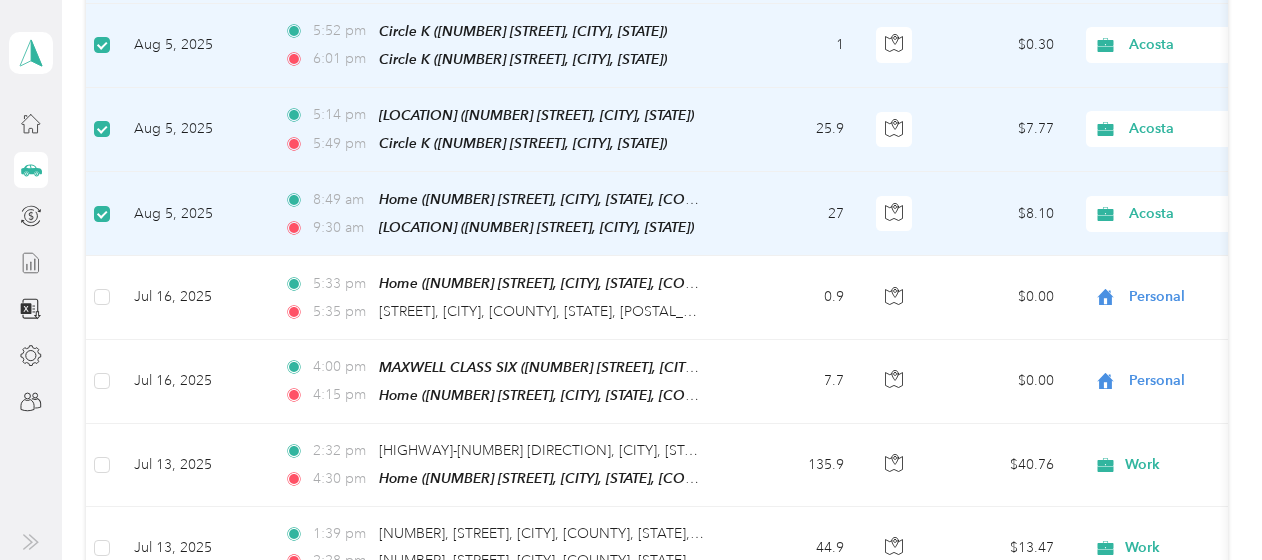 scroll, scrollTop: 155, scrollLeft: 0, axis: vertical 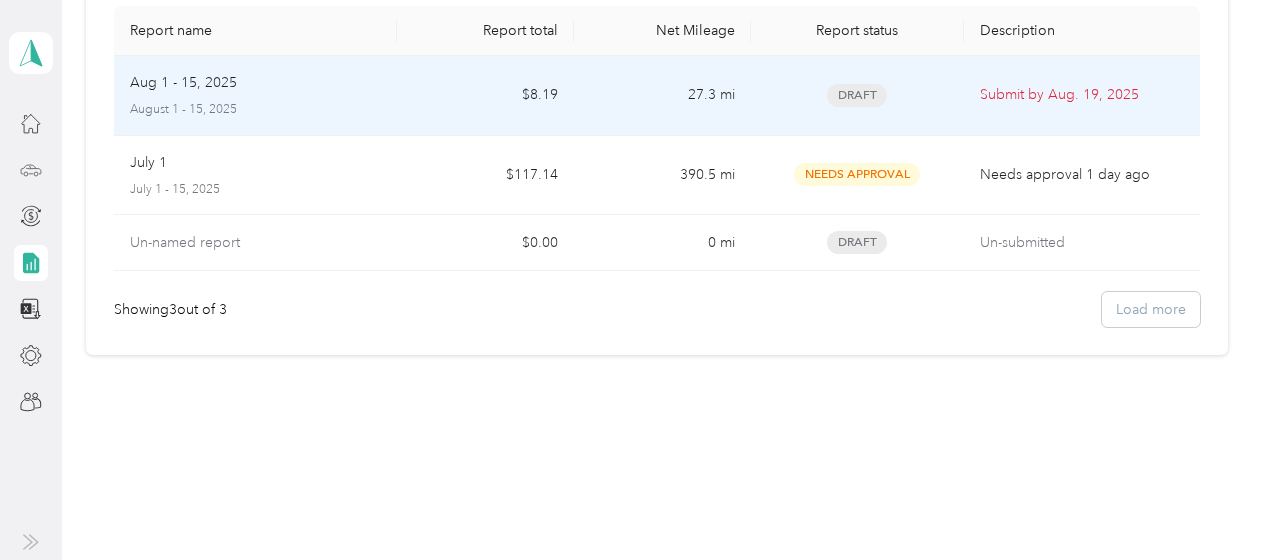 click on "Aug 1 - 15, 2025" at bounding box center [183, 83] 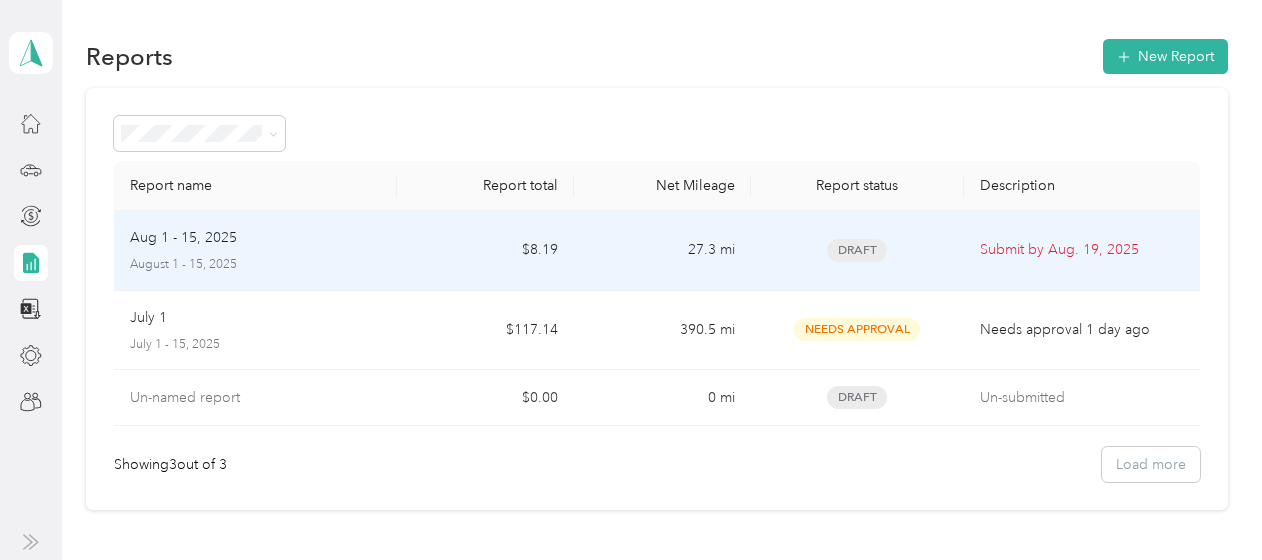 click on "Draft" at bounding box center (857, 250) 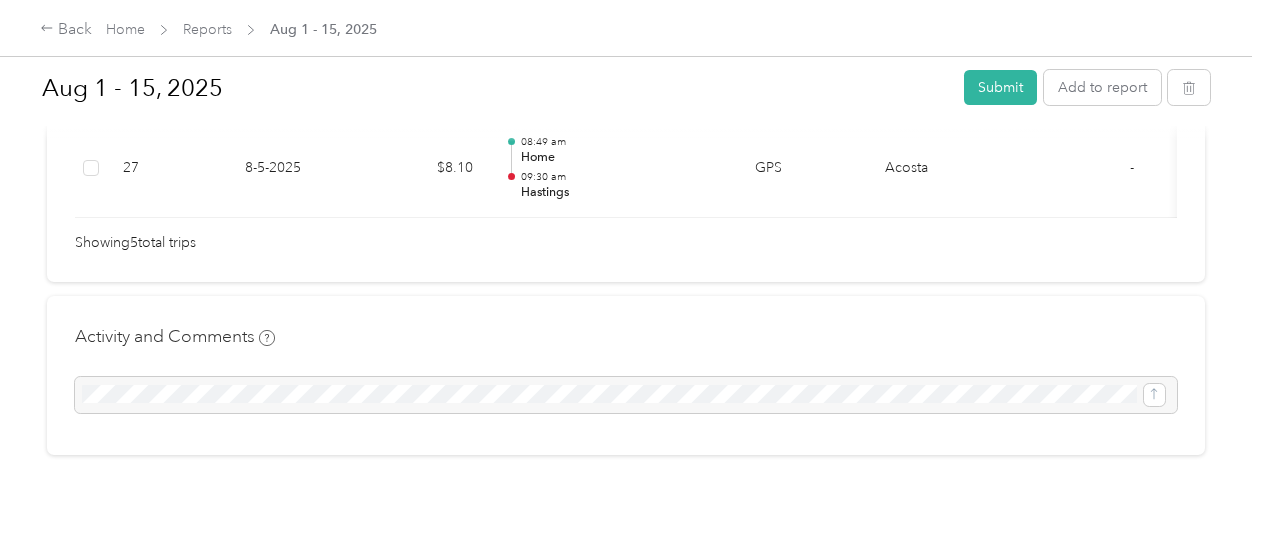 scroll, scrollTop: 900, scrollLeft: 0, axis: vertical 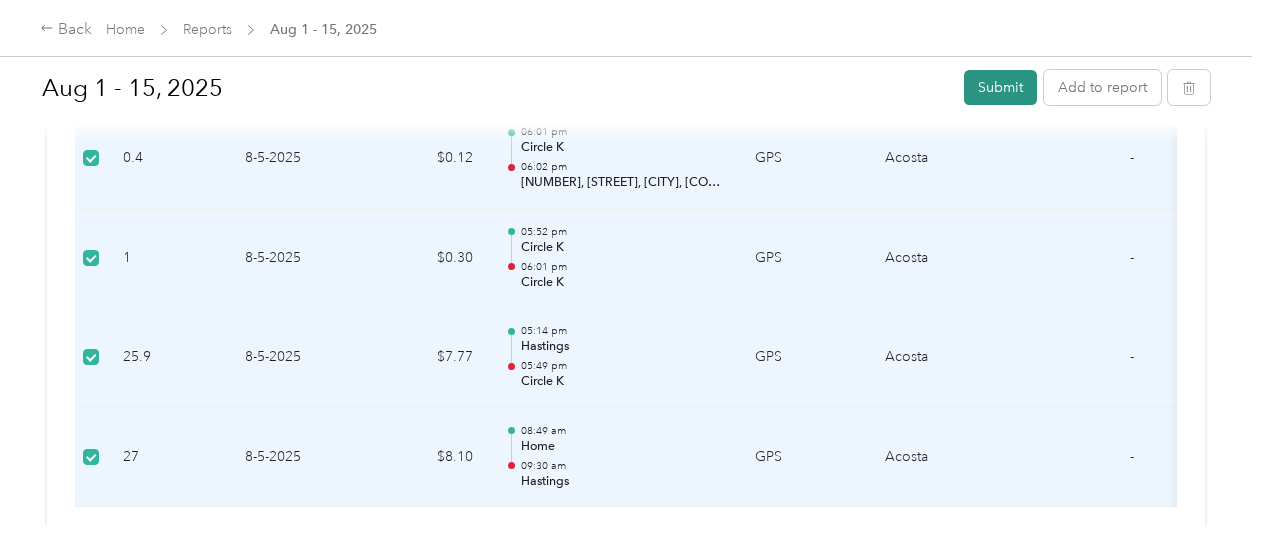 click on "Submit" at bounding box center [1000, 87] 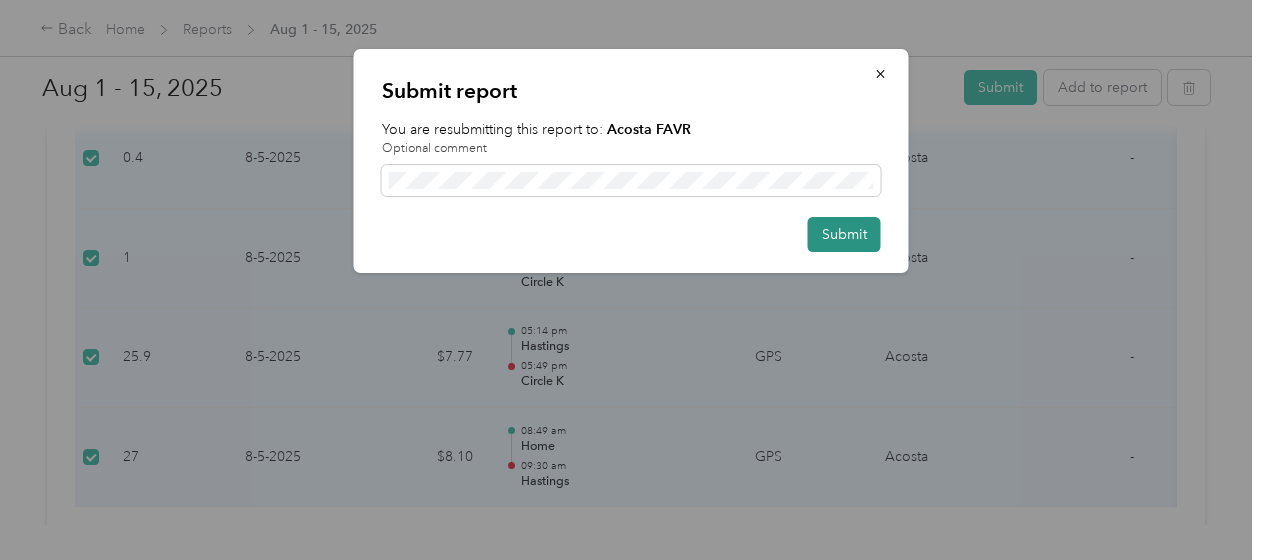 click on "Submit" at bounding box center [844, 234] 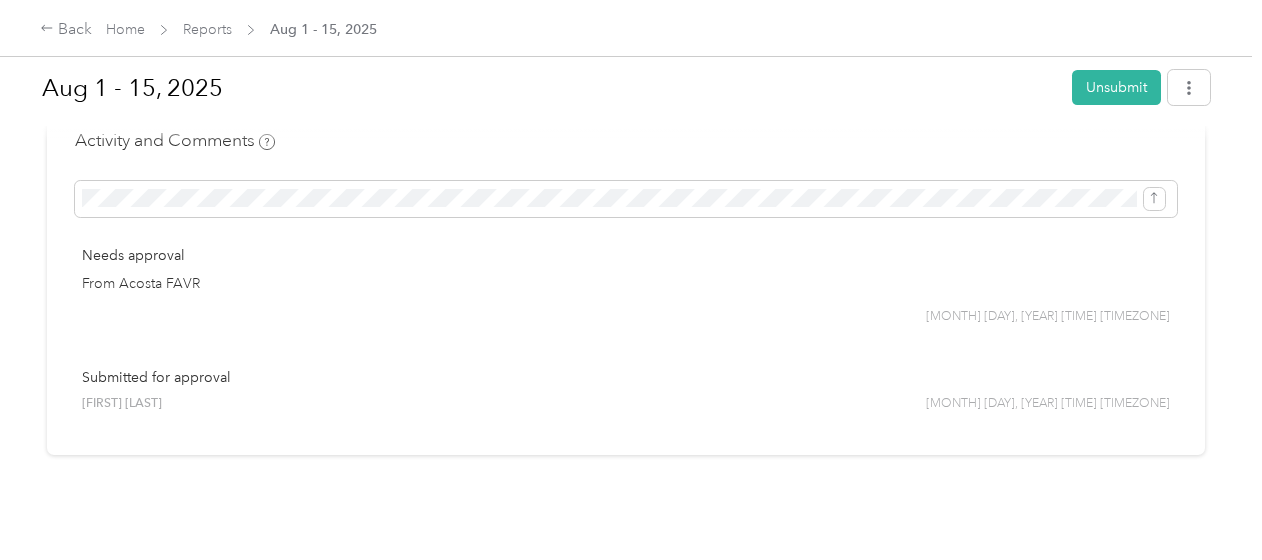 scroll, scrollTop: 1212, scrollLeft: 0, axis: vertical 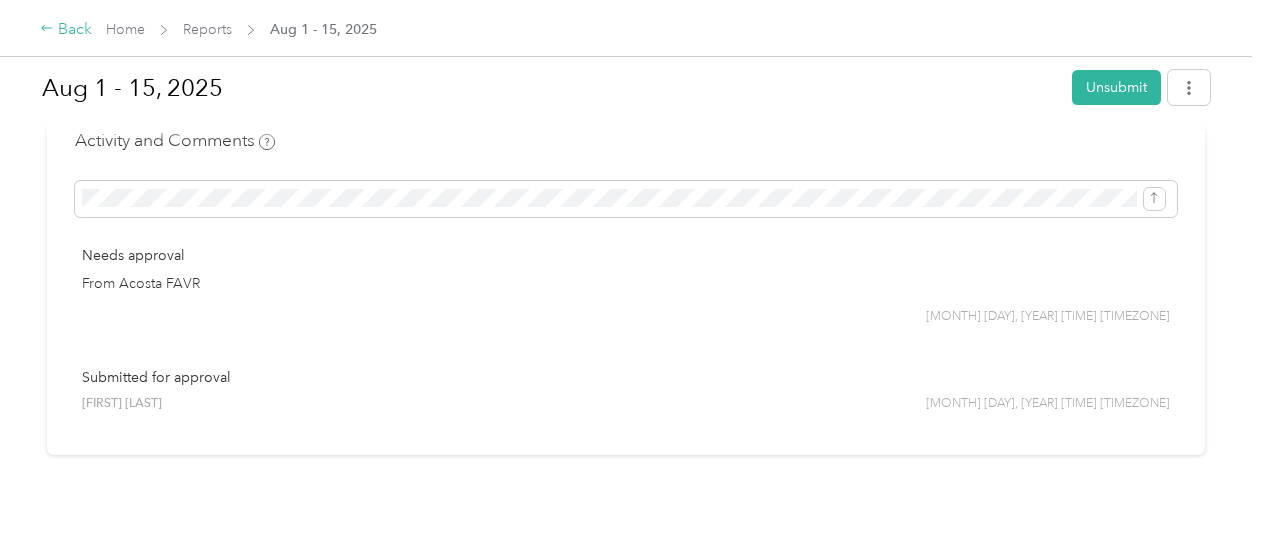 click on "Back" at bounding box center (66, 30) 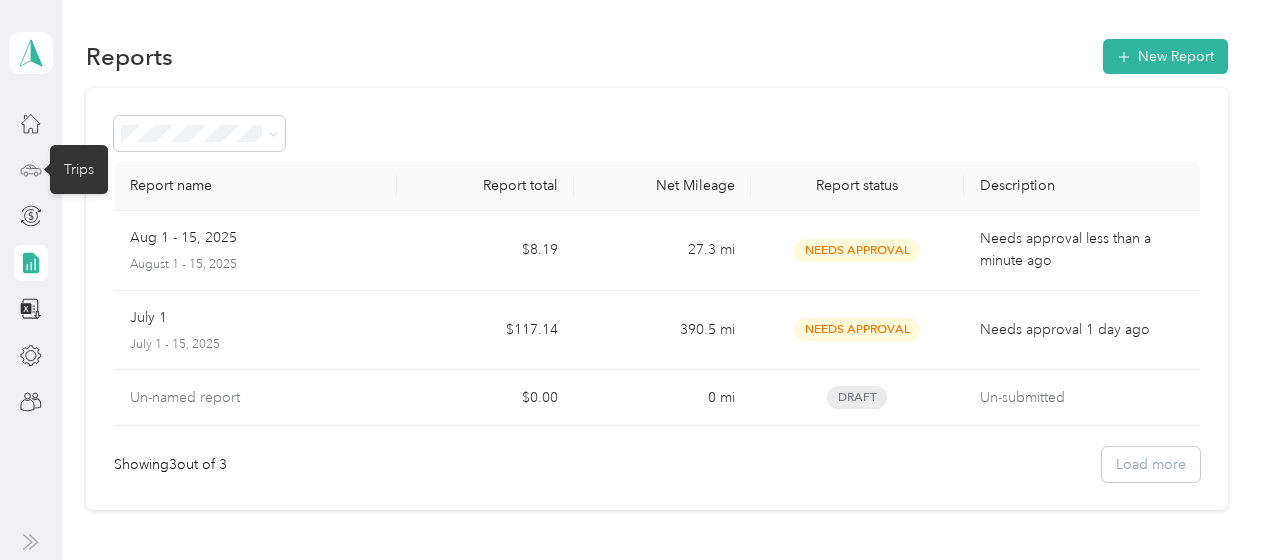click 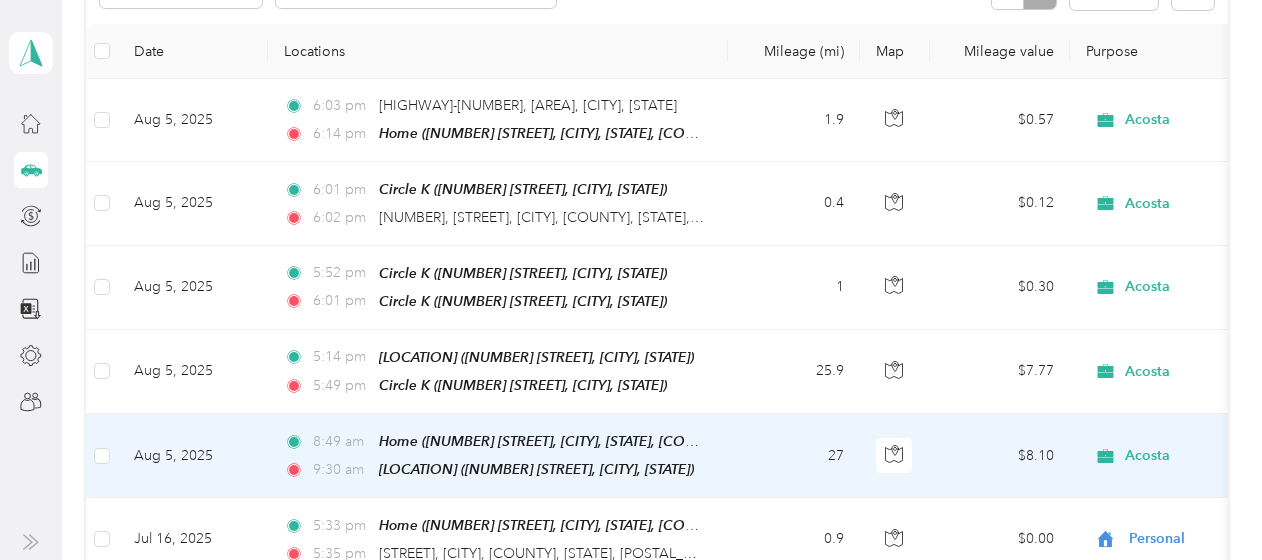 scroll, scrollTop: 300, scrollLeft: 0, axis: vertical 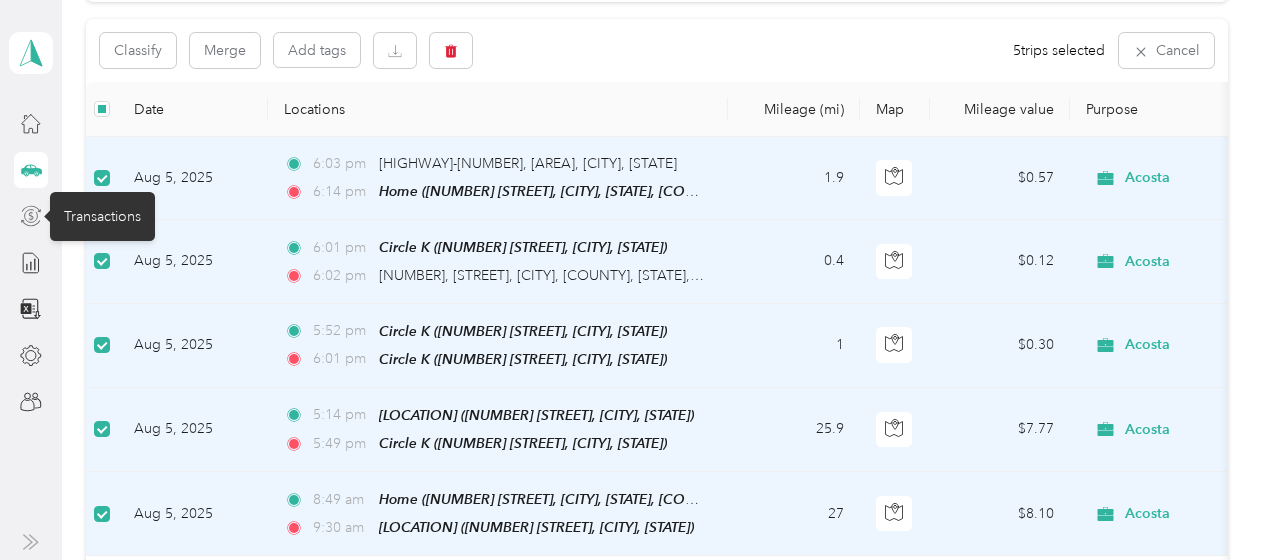 click 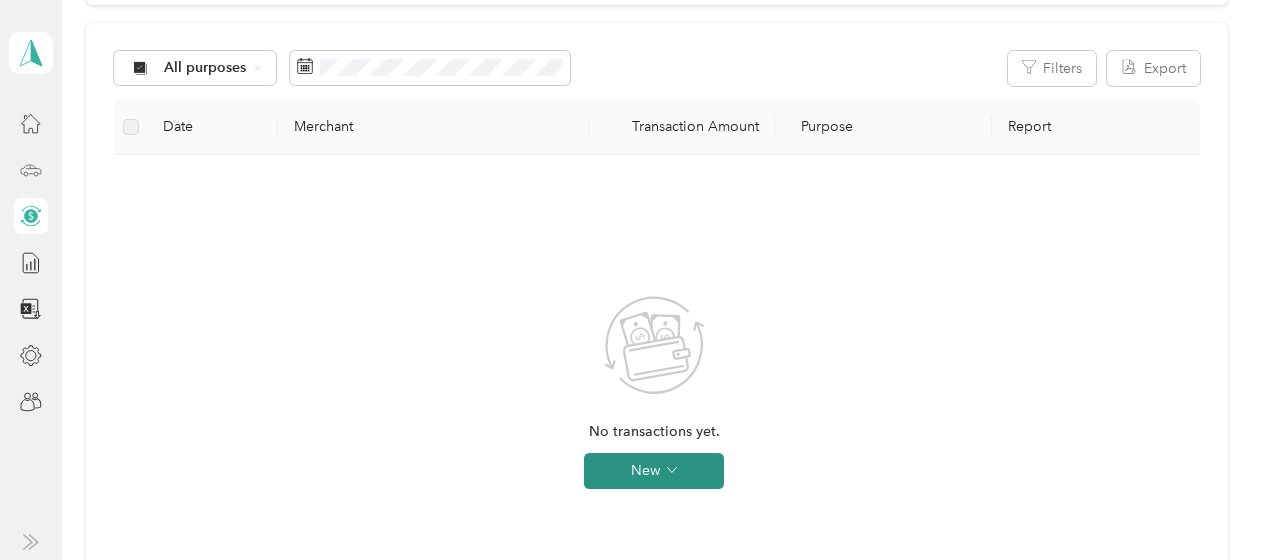 click on "New" at bounding box center [654, 471] 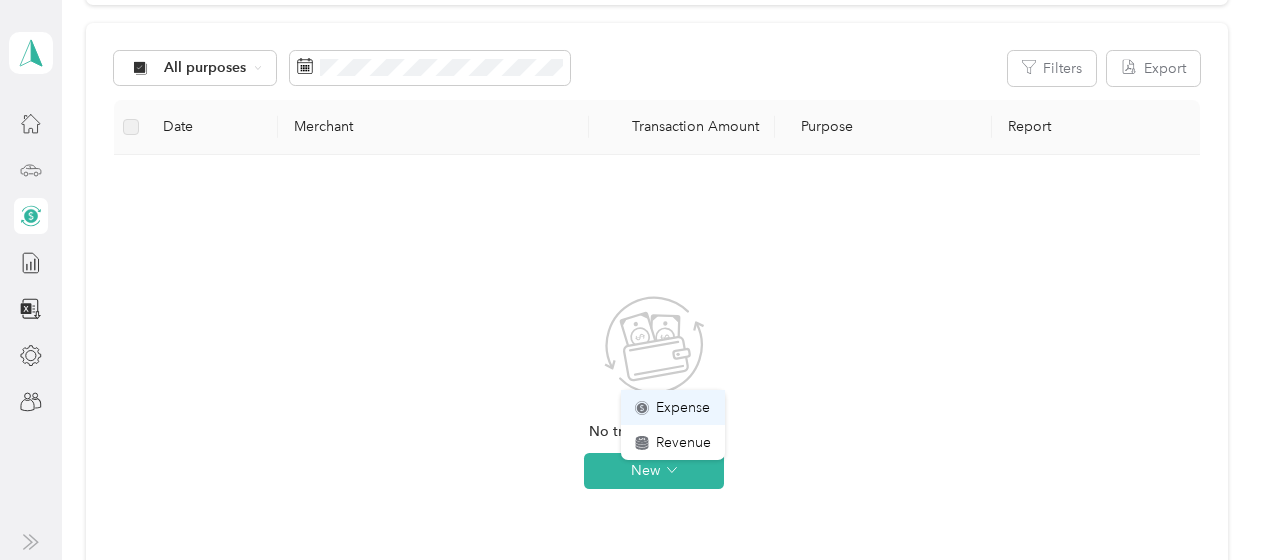 click on "Expense" at bounding box center (683, 407) 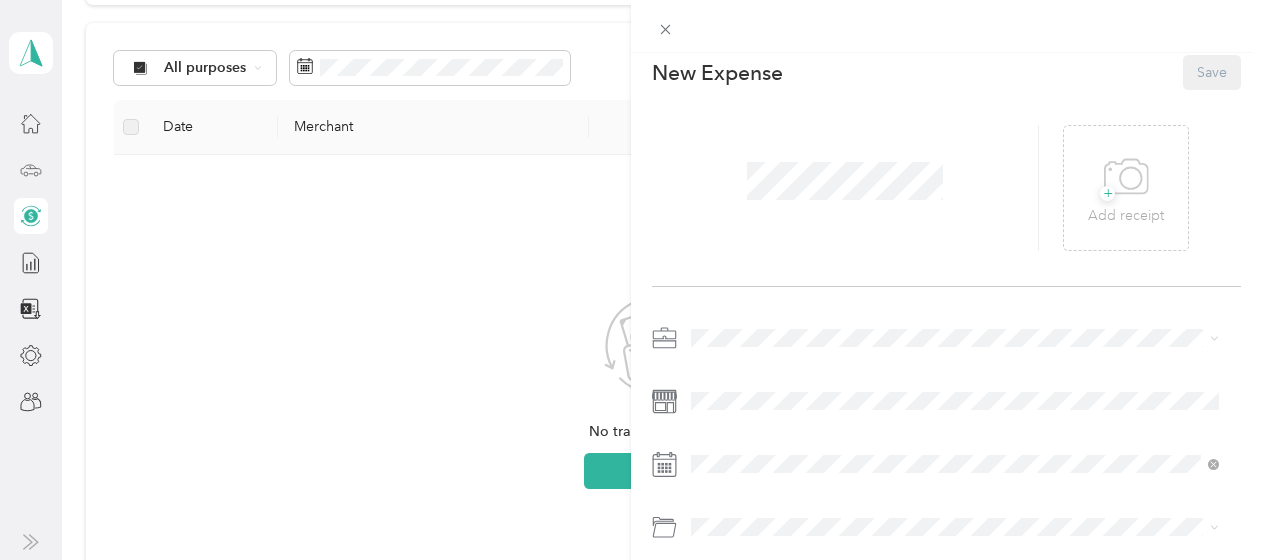 scroll, scrollTop: 0, scrollLeft: 0, axis: both 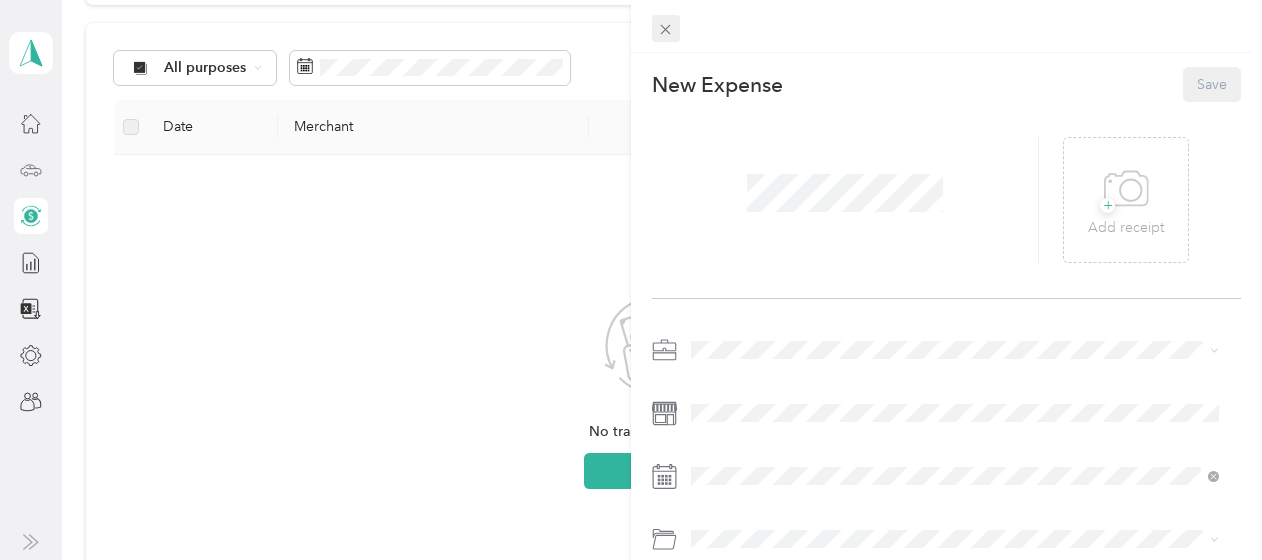 click 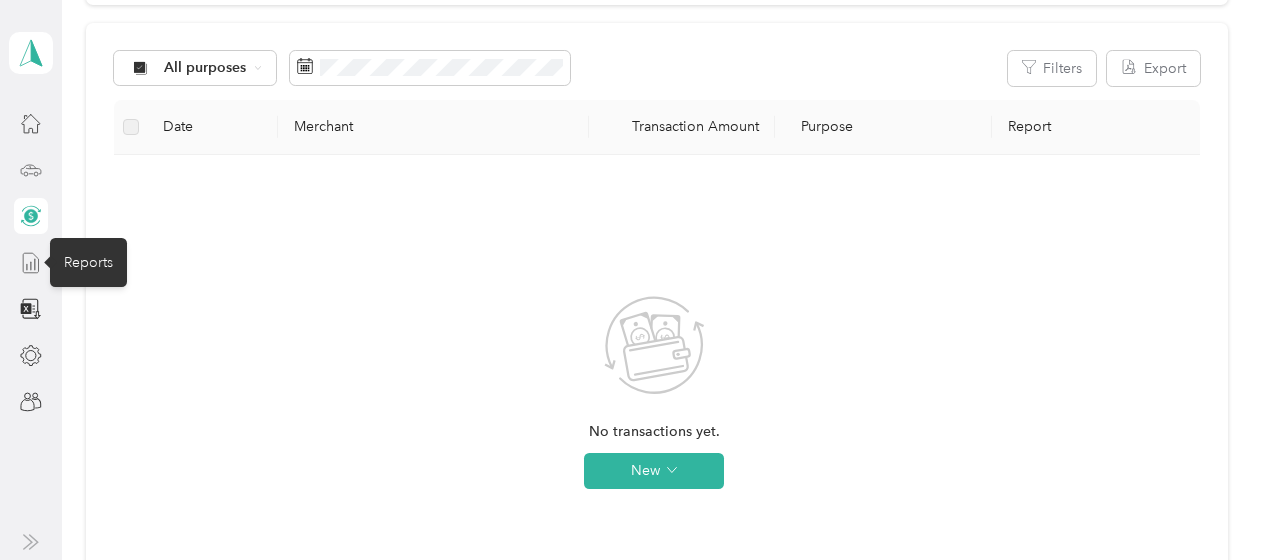 click 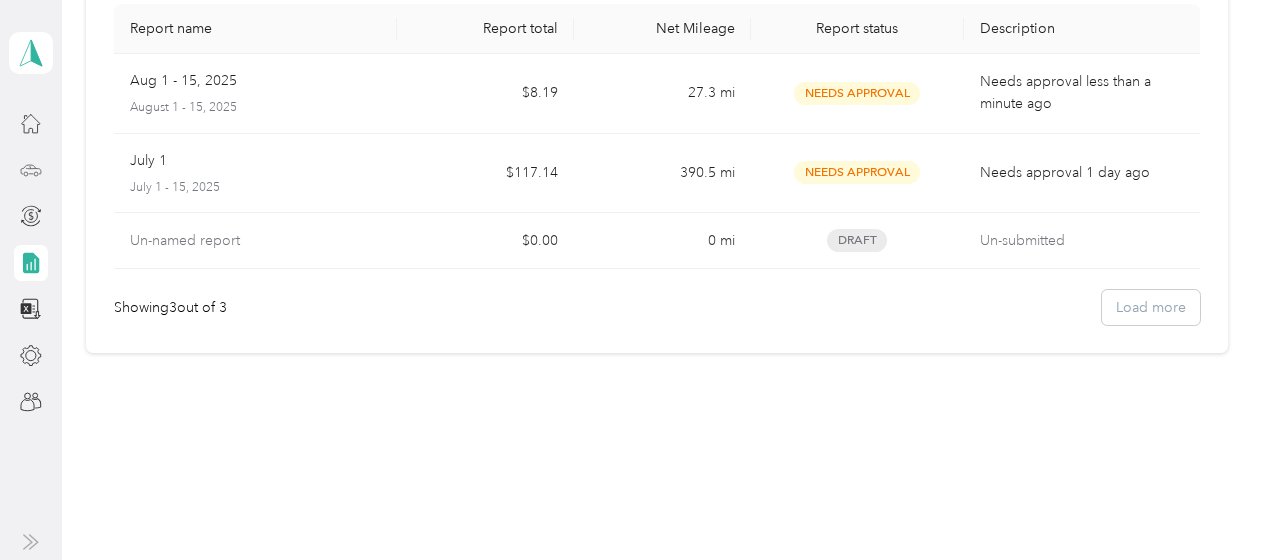 scroll, scrollTop: 155, scrollLeft: 0, axis: vertical 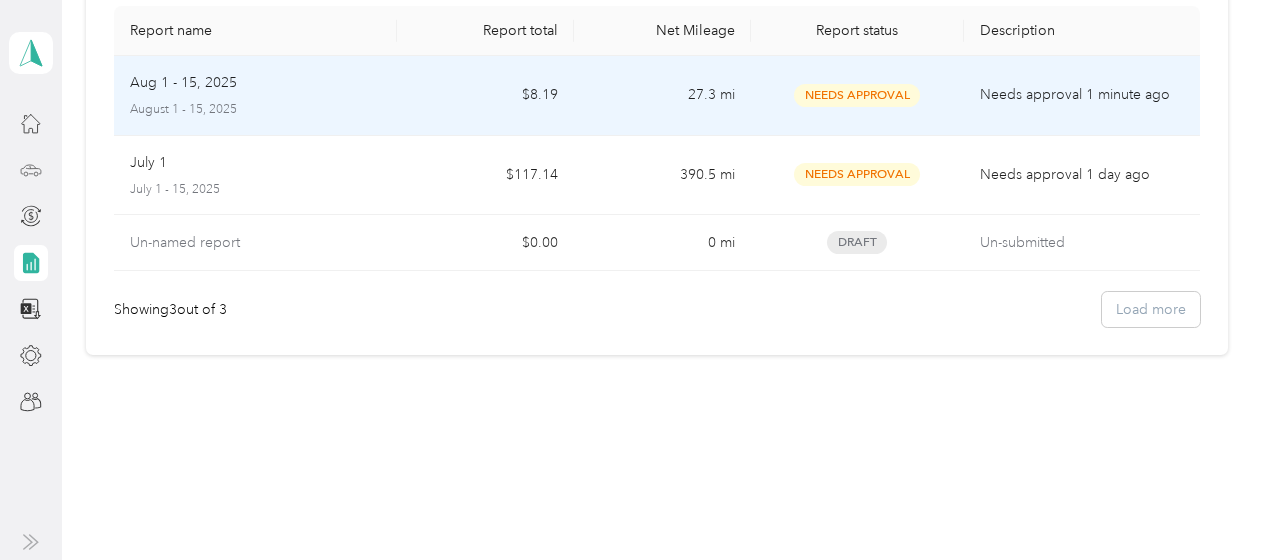 click on "$8.19" at bounding box center (485, 96) 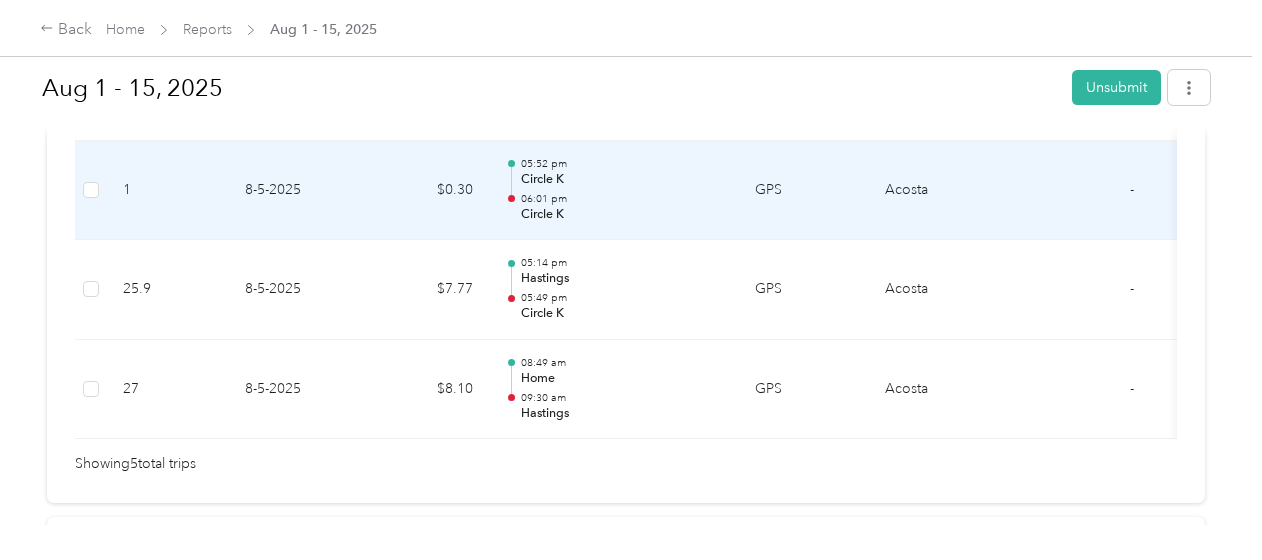 scroll, scrollTop: 800, scrollLeft: 0, axis: vertical 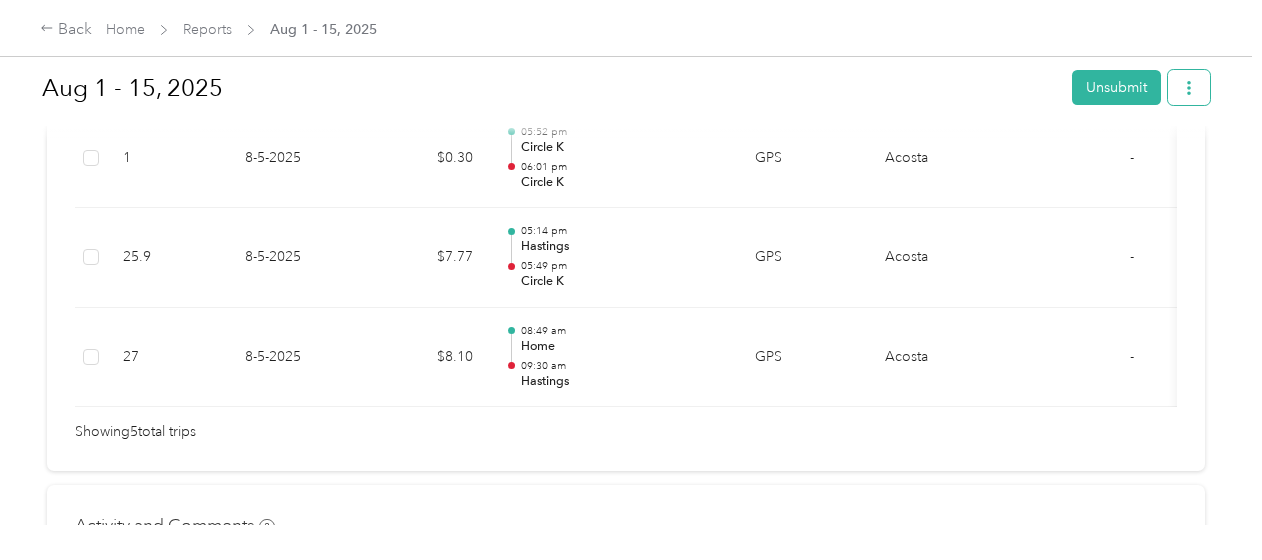click at bounding box center (1189, 87) 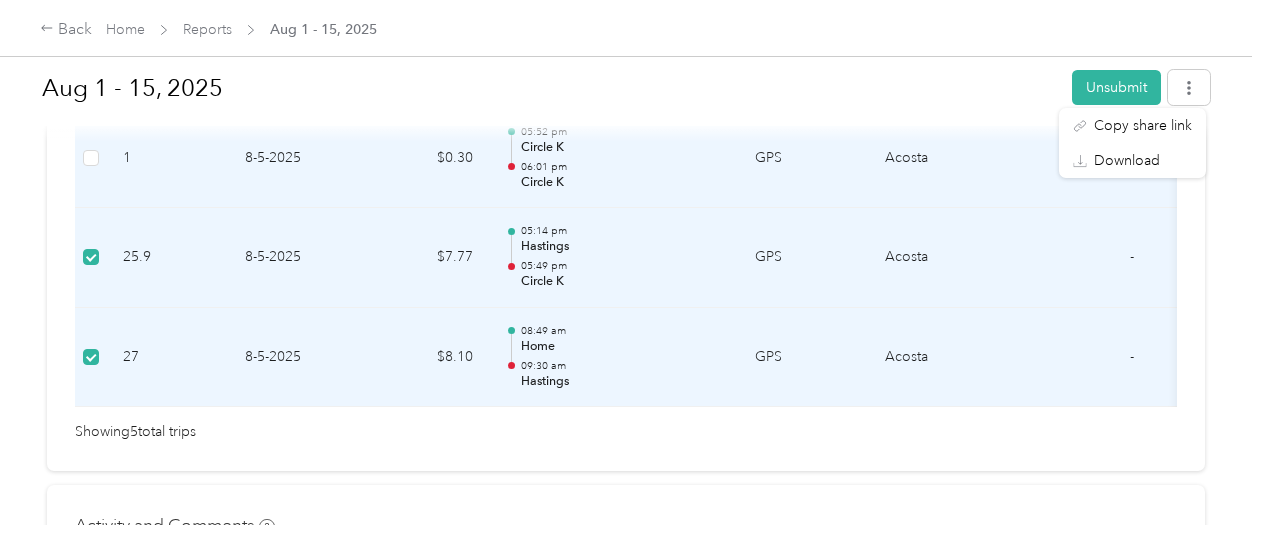 click at bounding box center (91, 159) 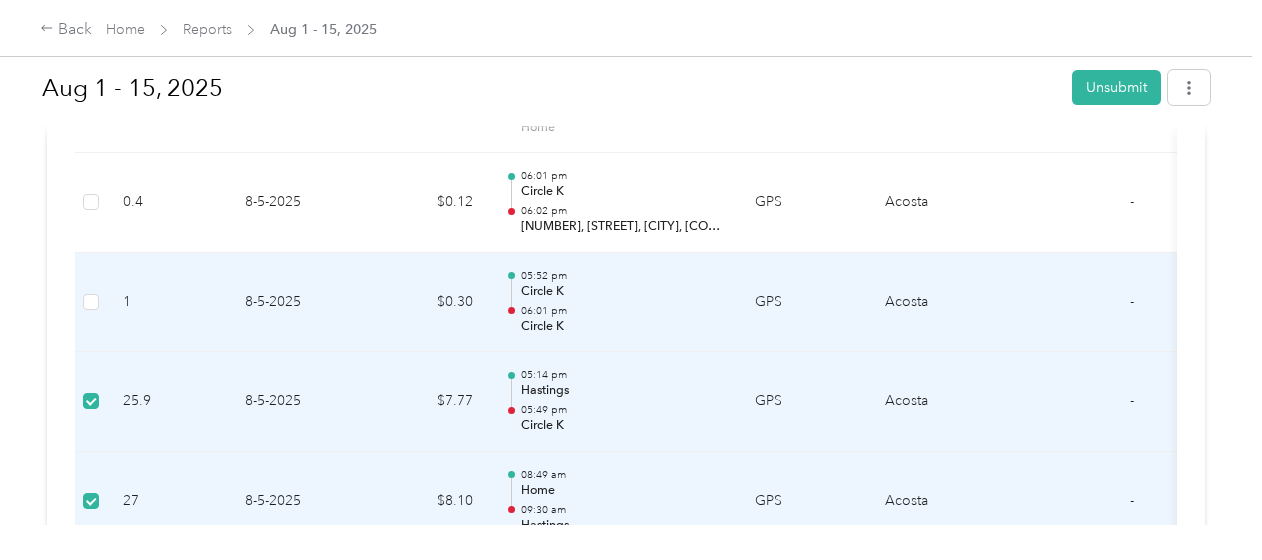 scroll, scrollTop: 600, scrollLeft: 0, axis: vertical 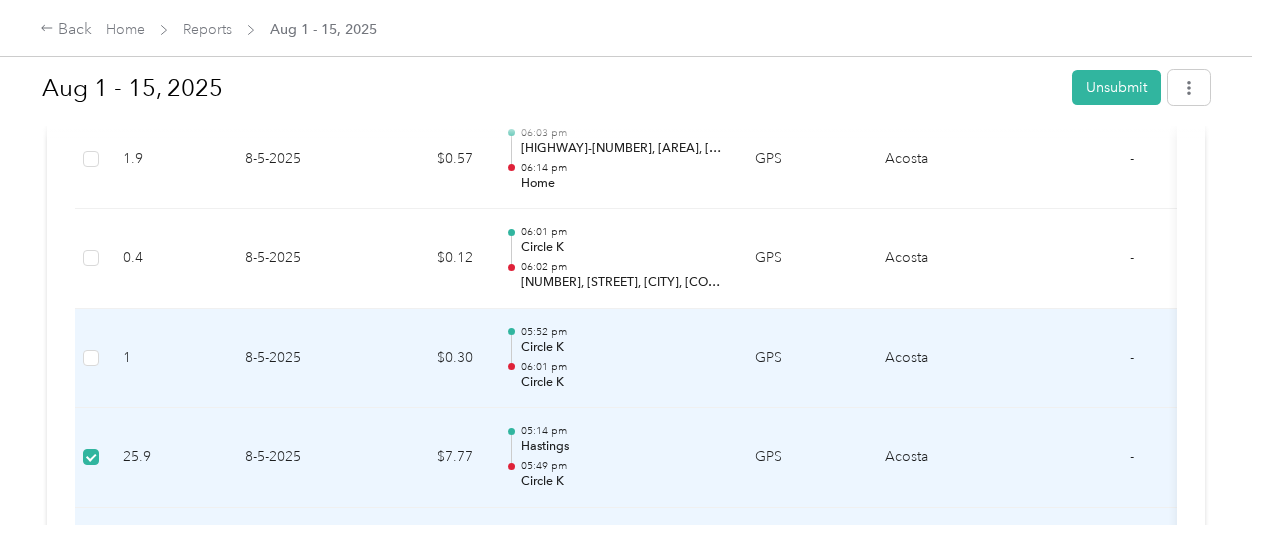 click at bounding box center [91, 358] 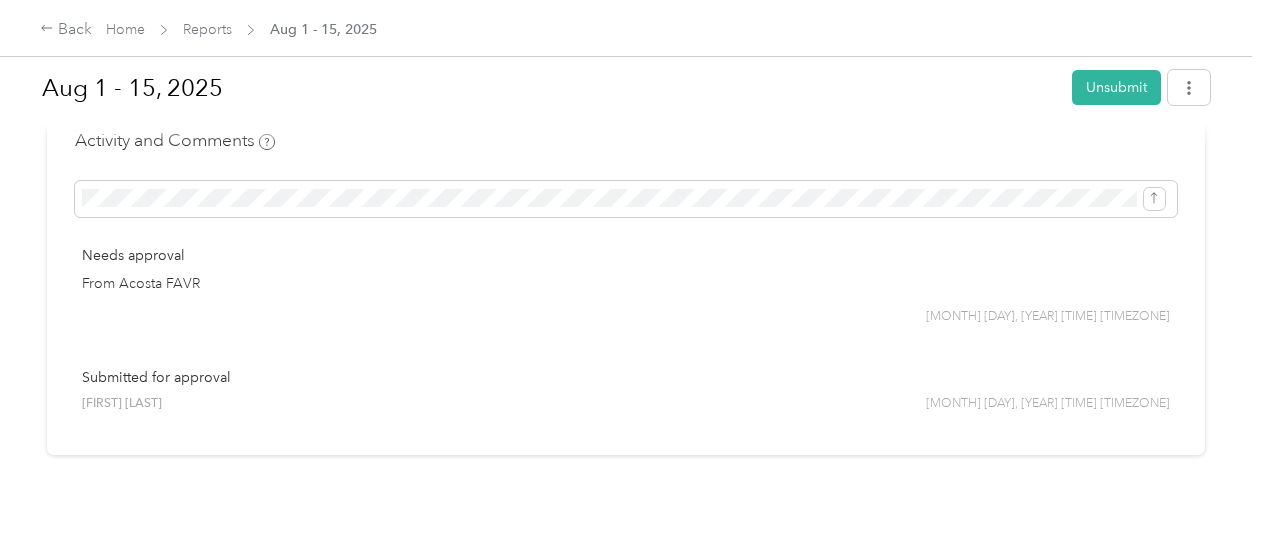 scroll, scrollTop: 1212, scrollLeft: 0, axis: vertical 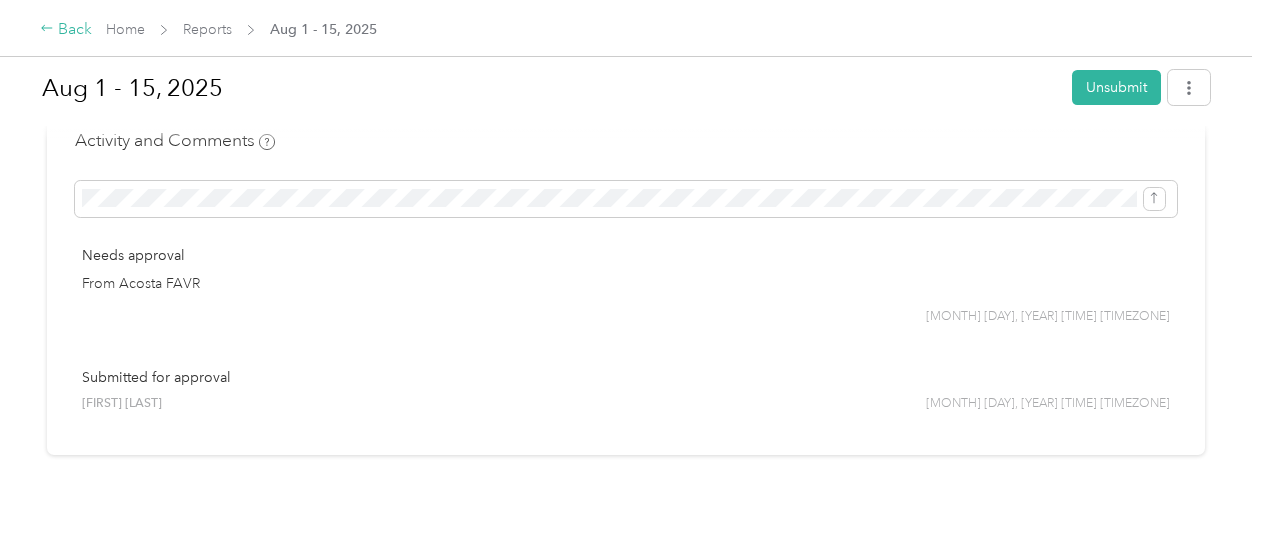 click on "Back" at bounding box center [66, 30] 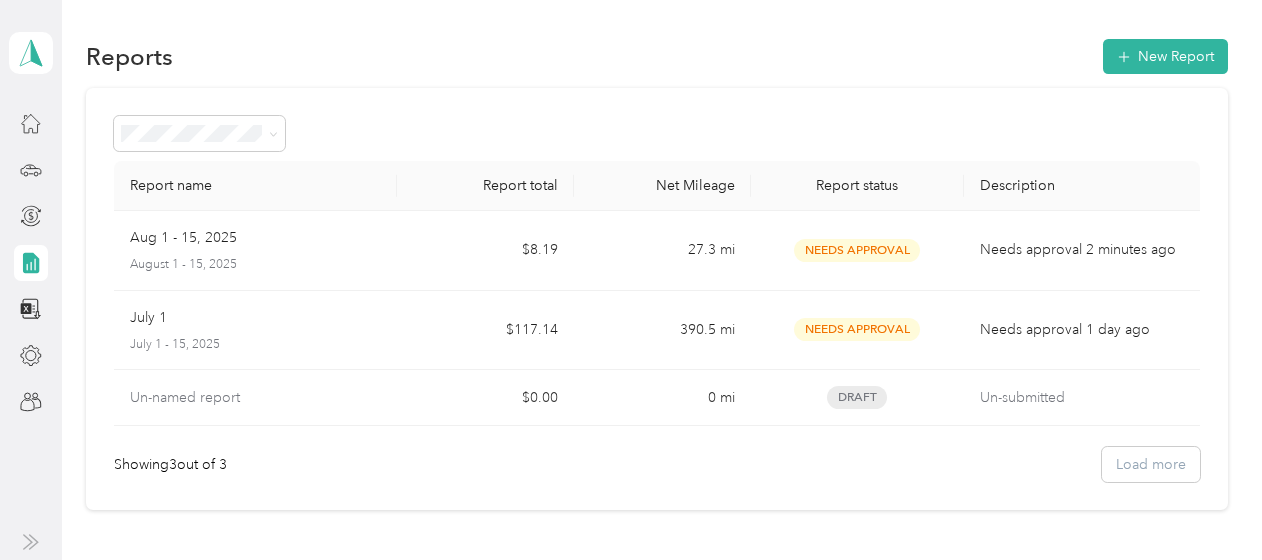 click 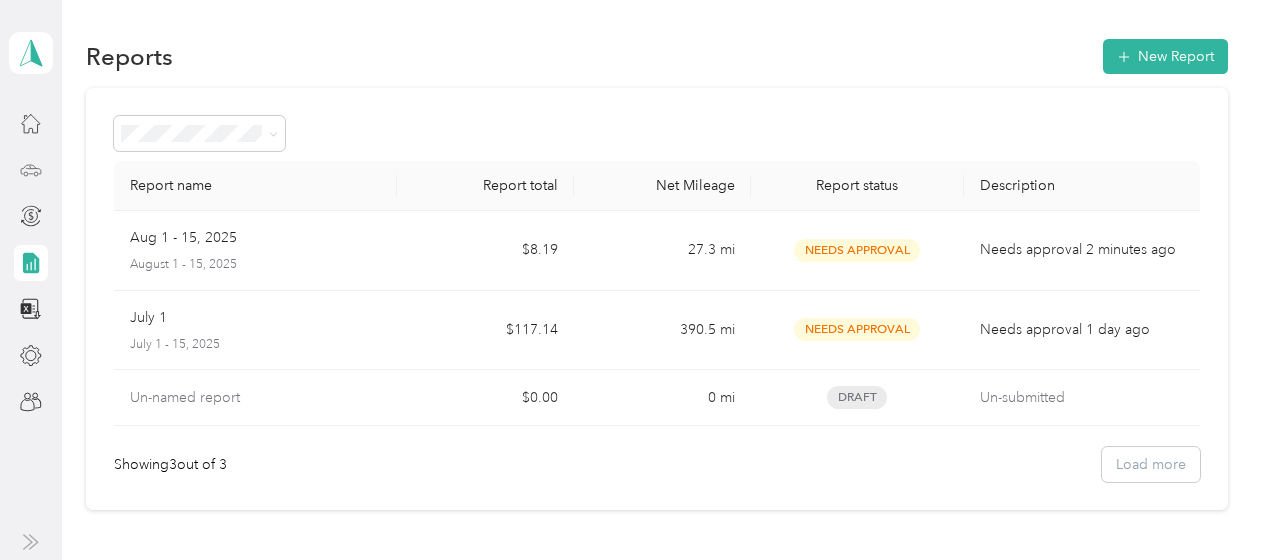 click 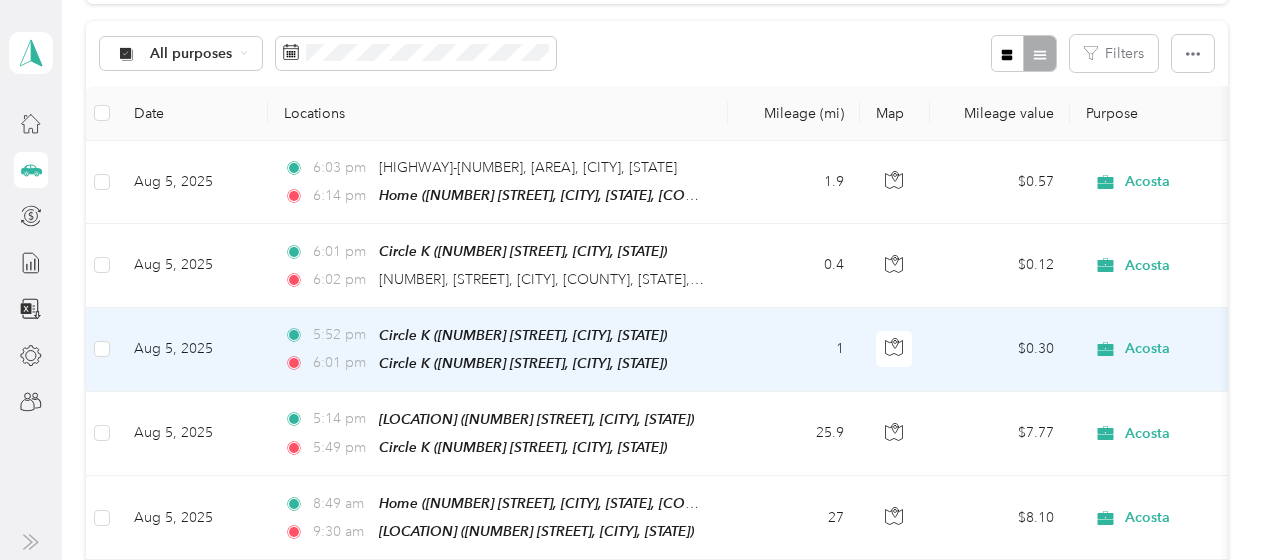 scroll, scrollTop: 200, scrollLeft: 0, axis: vertical 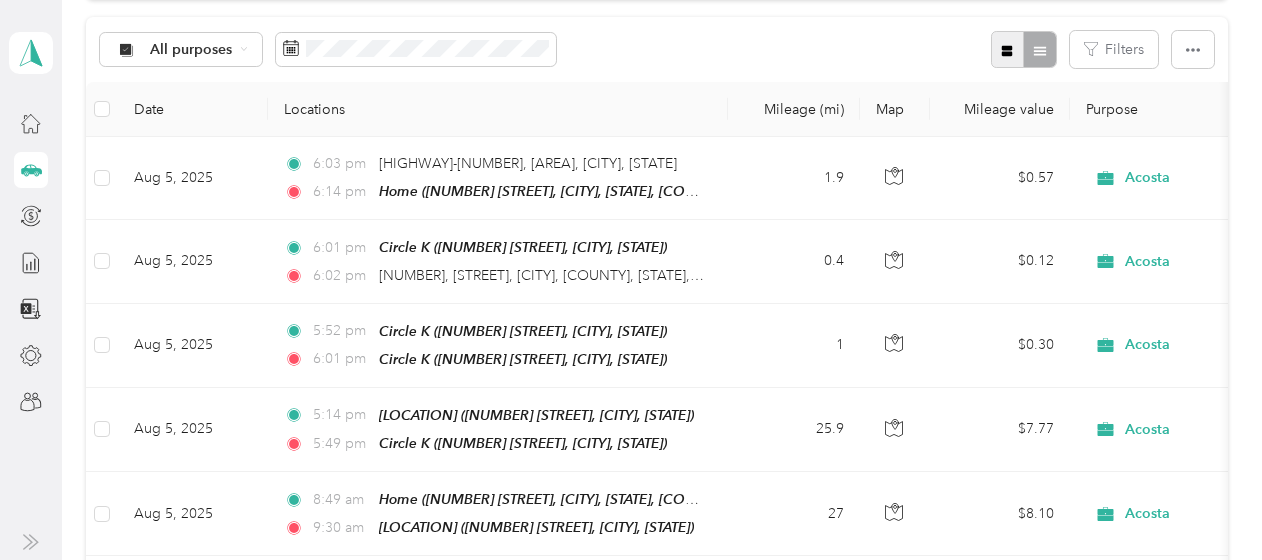 click at bounding box center [1008, 49] 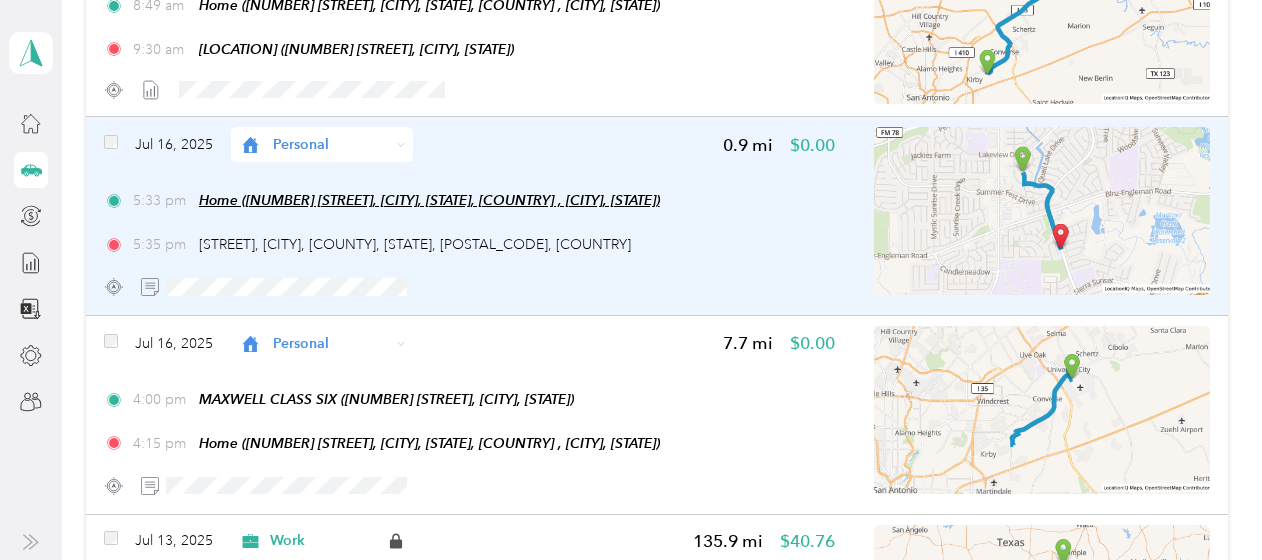 scroll, scrollTop: 1000, scrollLeft: 0, axis: vertical 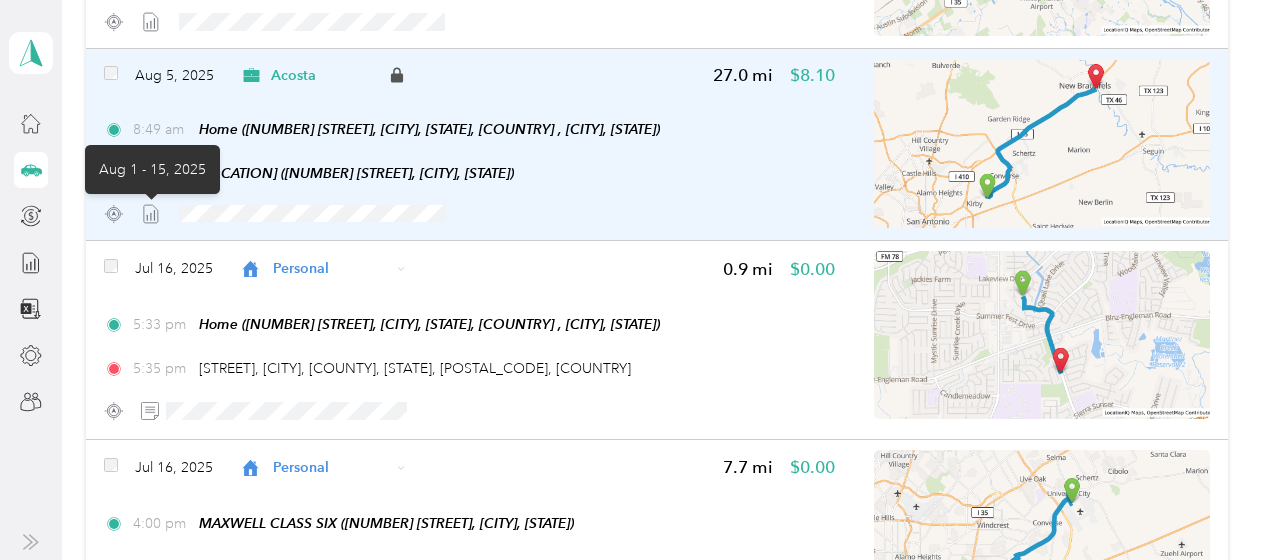 click 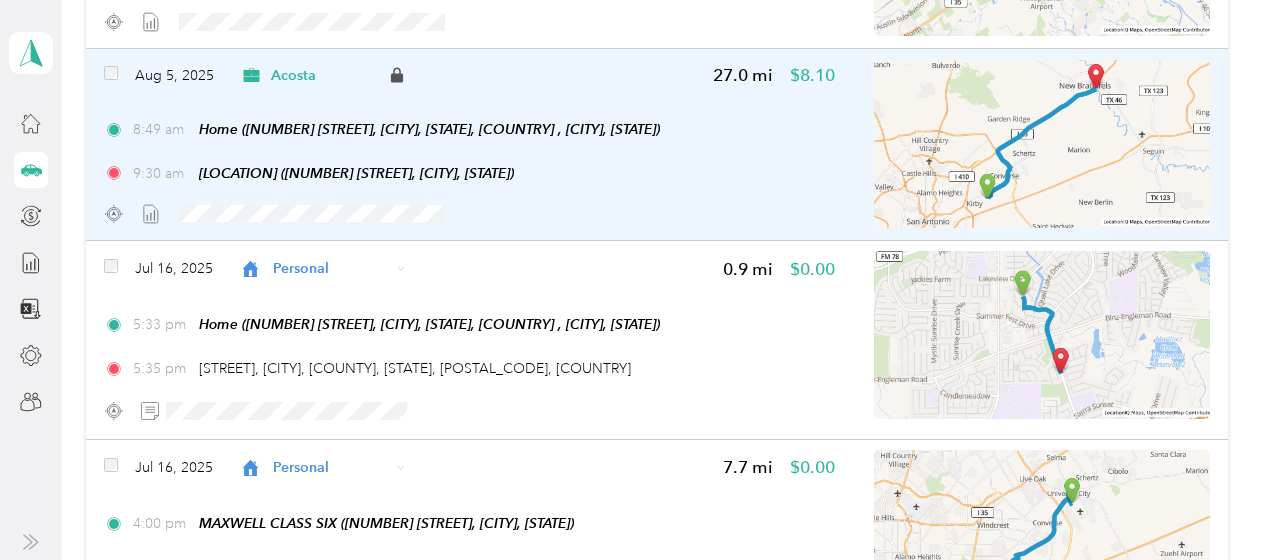scroll, scrollTop: 800, scrollLeft: 0, axis: vertical 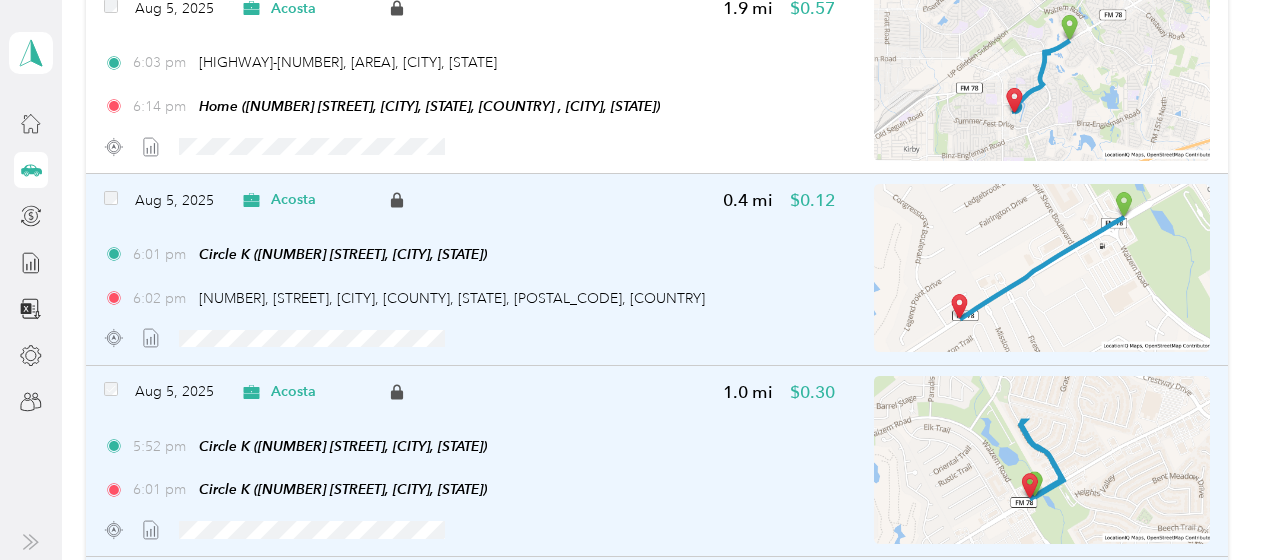 click on "[MONTH] [DAY], [YEAR] [LAST]" at bounding box center (259, 200) 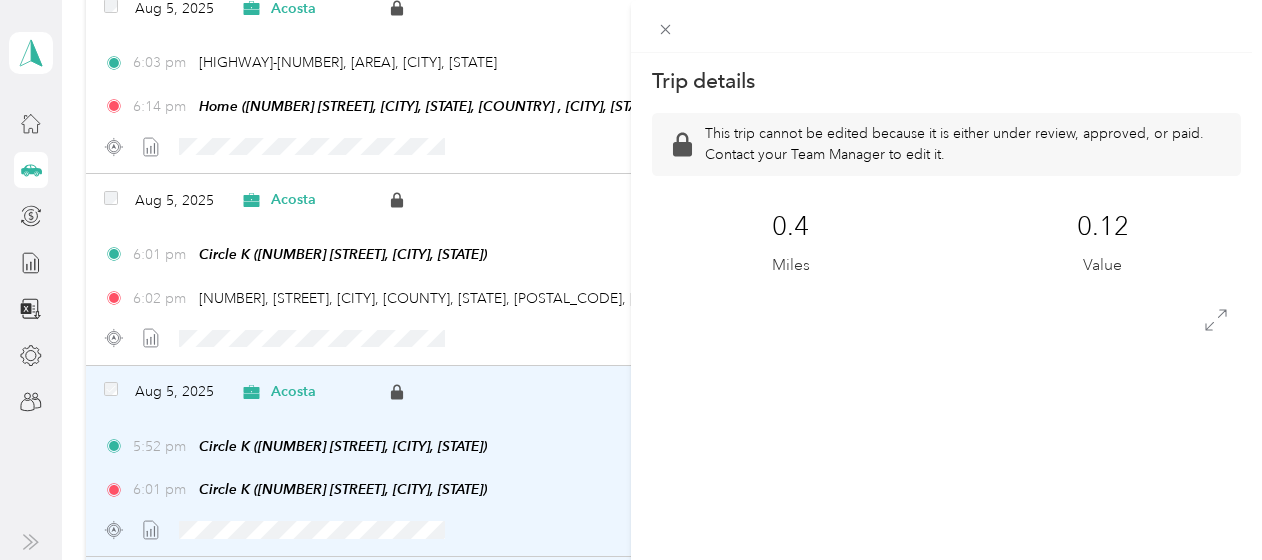 click on "Trip details This trip cannot be edited because it is either under review, approved, or paid. Contact your Team Manager to edit it. [NUMBER] Miles [NUMBER] Value  TO" at bounding box center (631, 280) 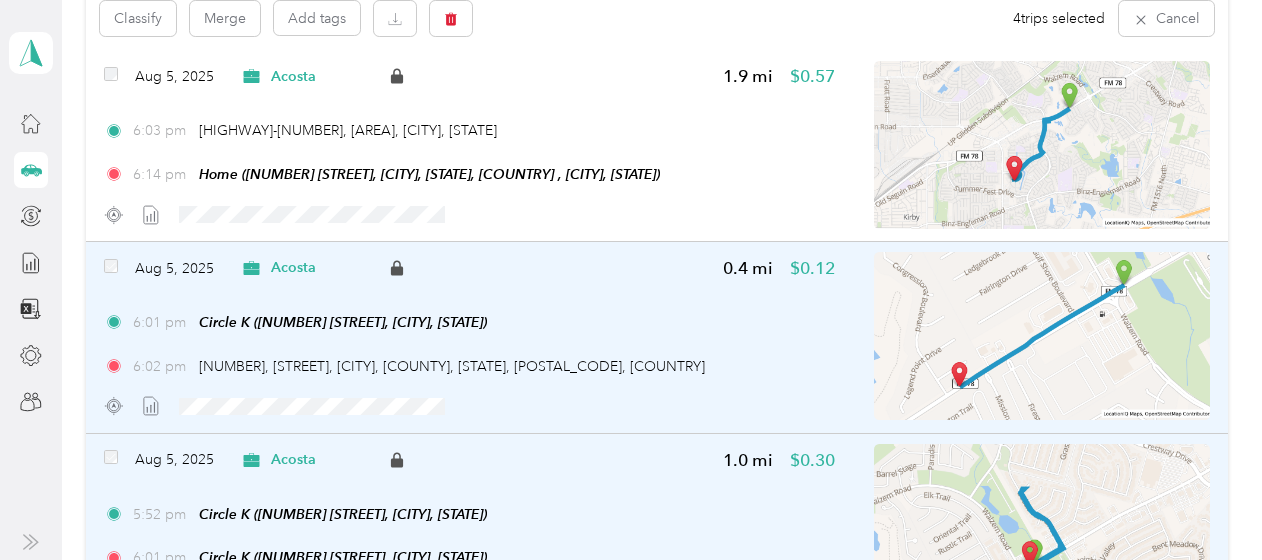 scroll, scrollTop: 198, scrollLeft: 0, axis: vertical 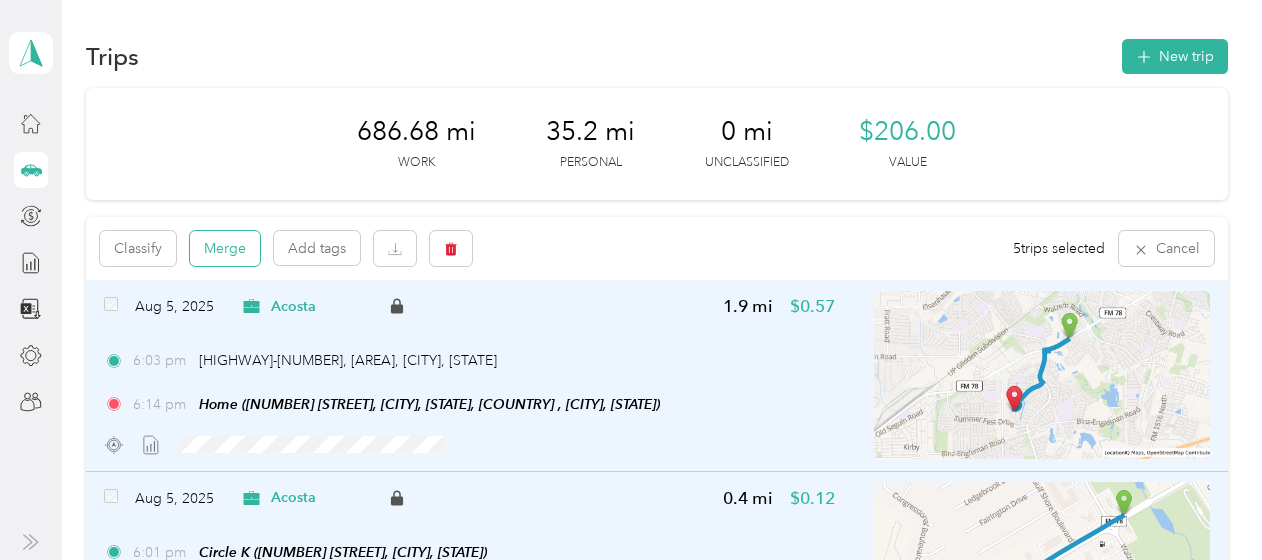 click on "Merge" at bounding box center (225, 248) 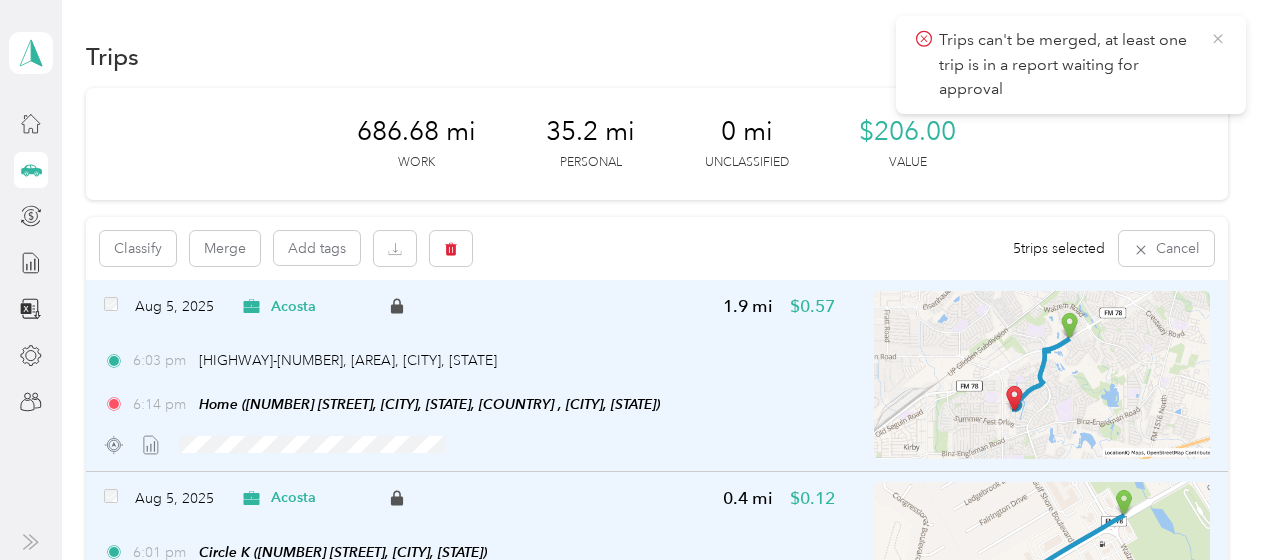 click 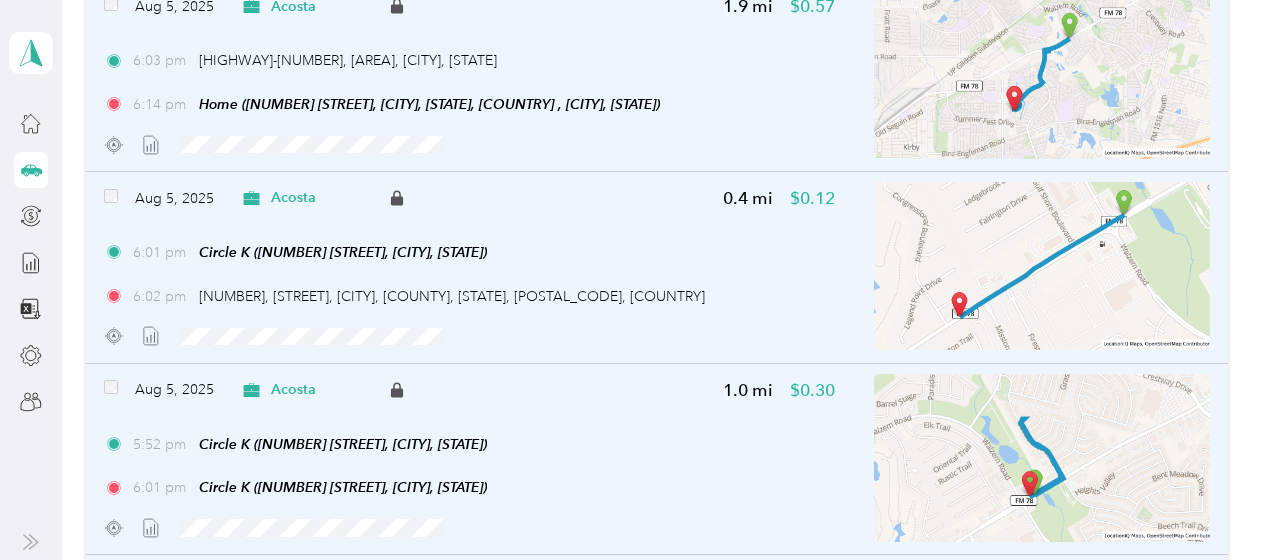 scroll, scrollTop: 0, scrollLeft: 0, axis: both 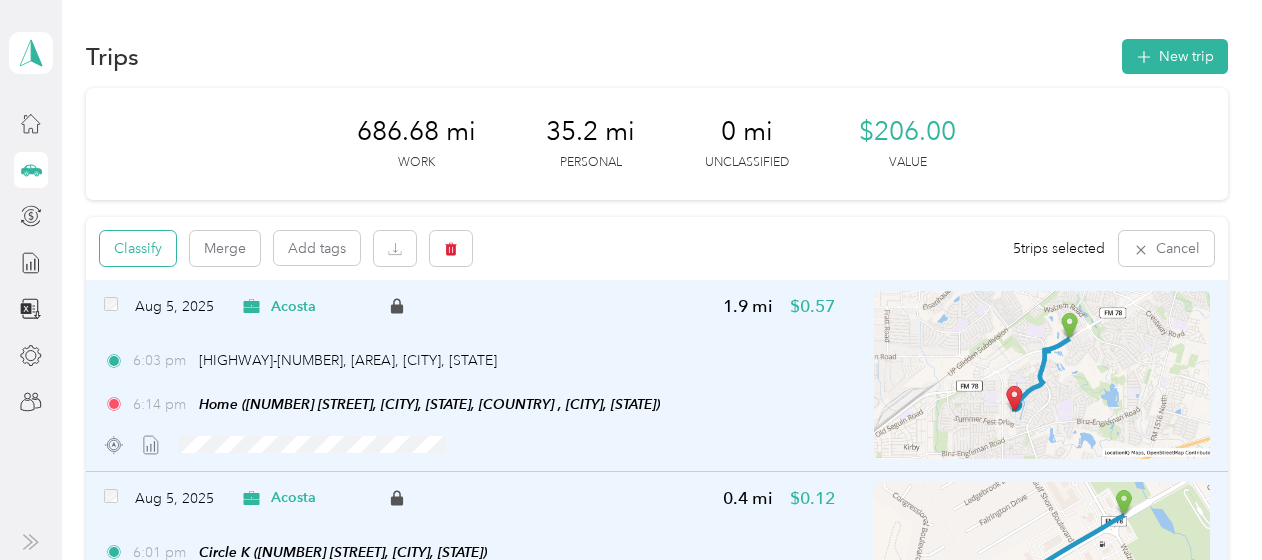 click on "Classify" at bounding box center [138, 248] 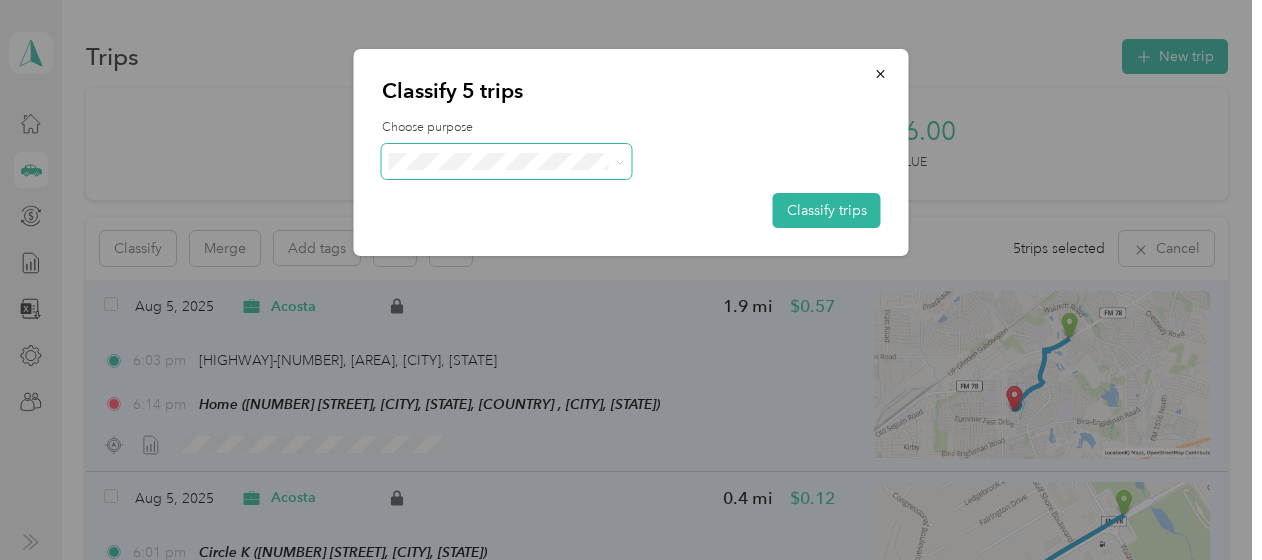 click 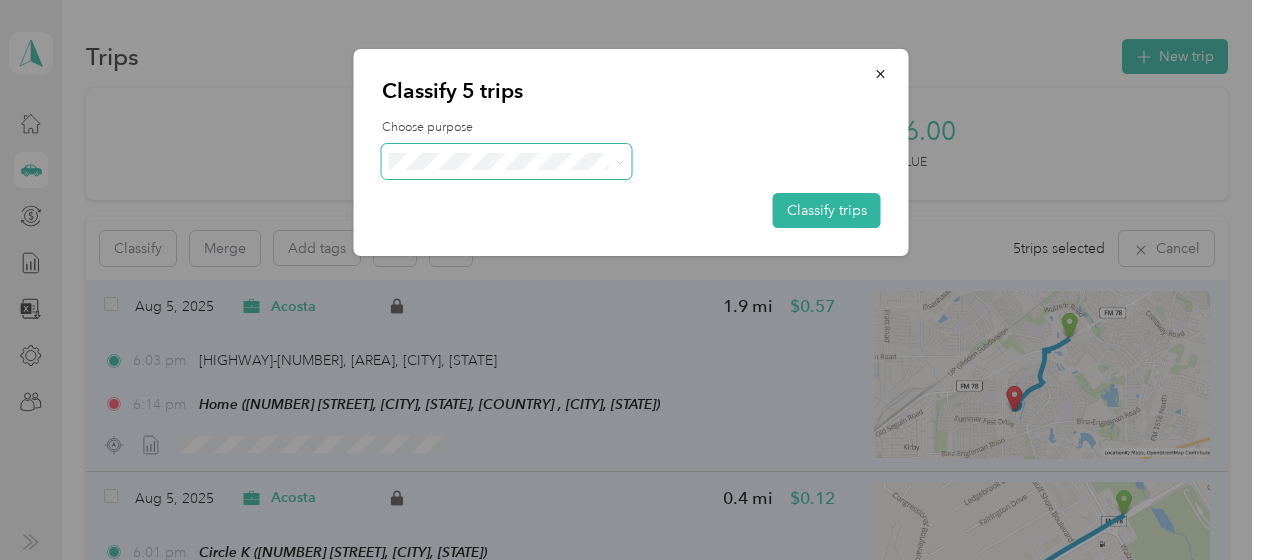 click on "Acosta" at bounding box center (524, 192) 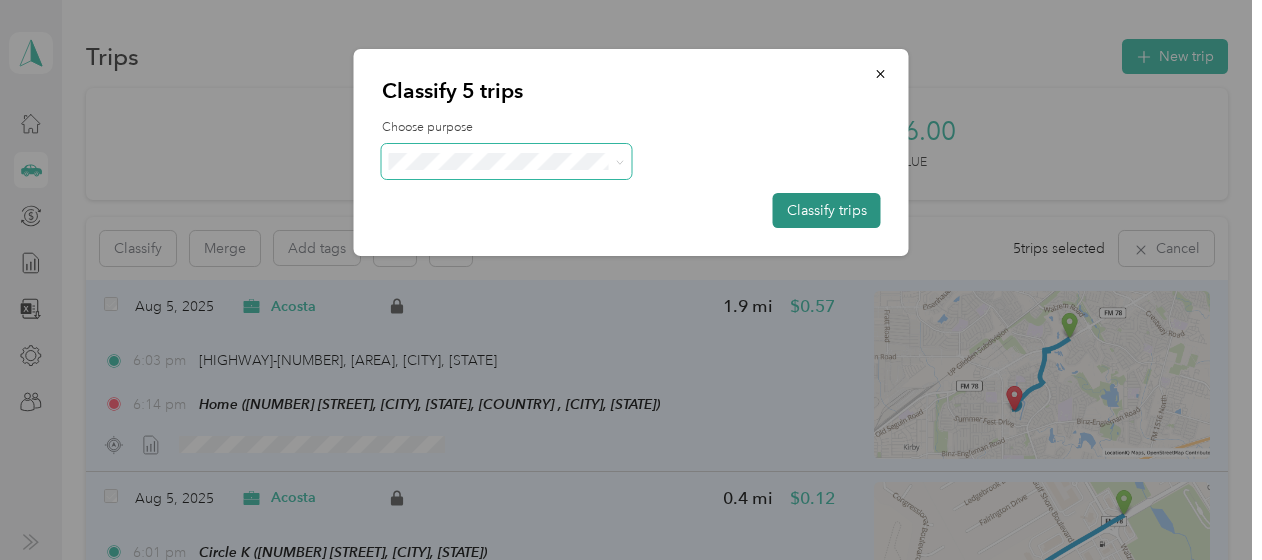 click on "Classify trips" at bounding box center (827, 210) 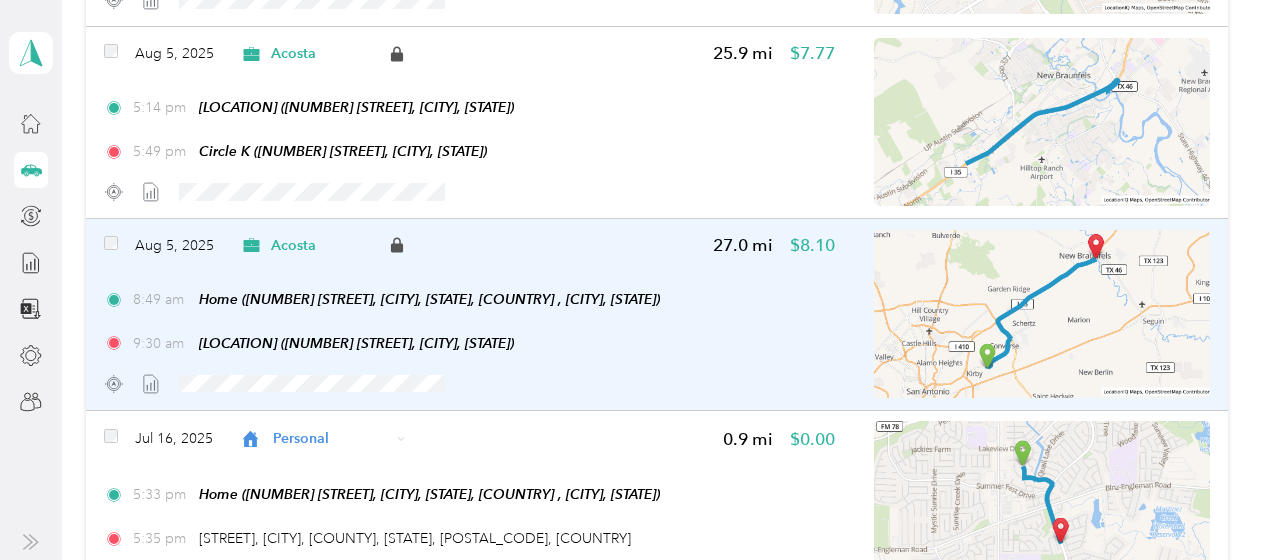 scroll, scrollTop: 800, scrollLeft: 0, axis: vertical 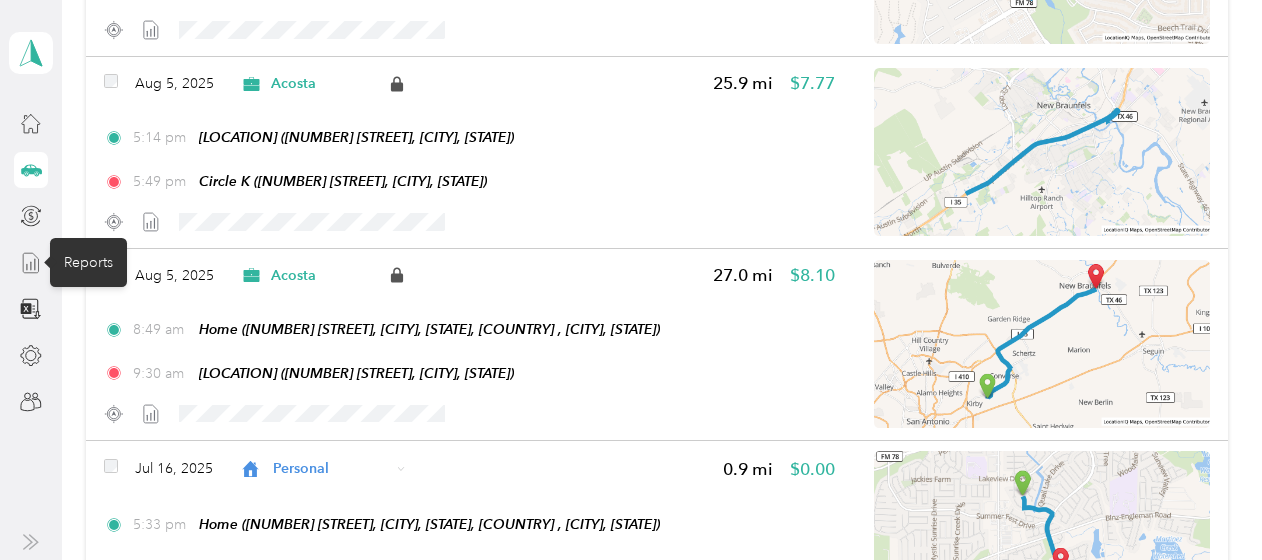 click 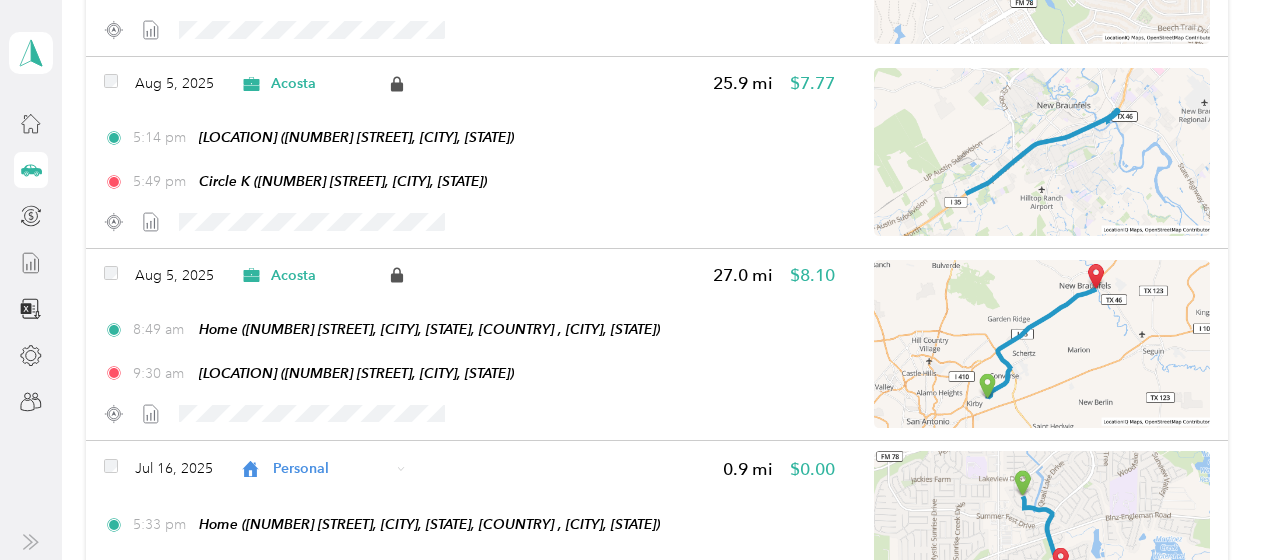 scroll, scrollTop: 155, scrollLeft: 0, axis: vertical 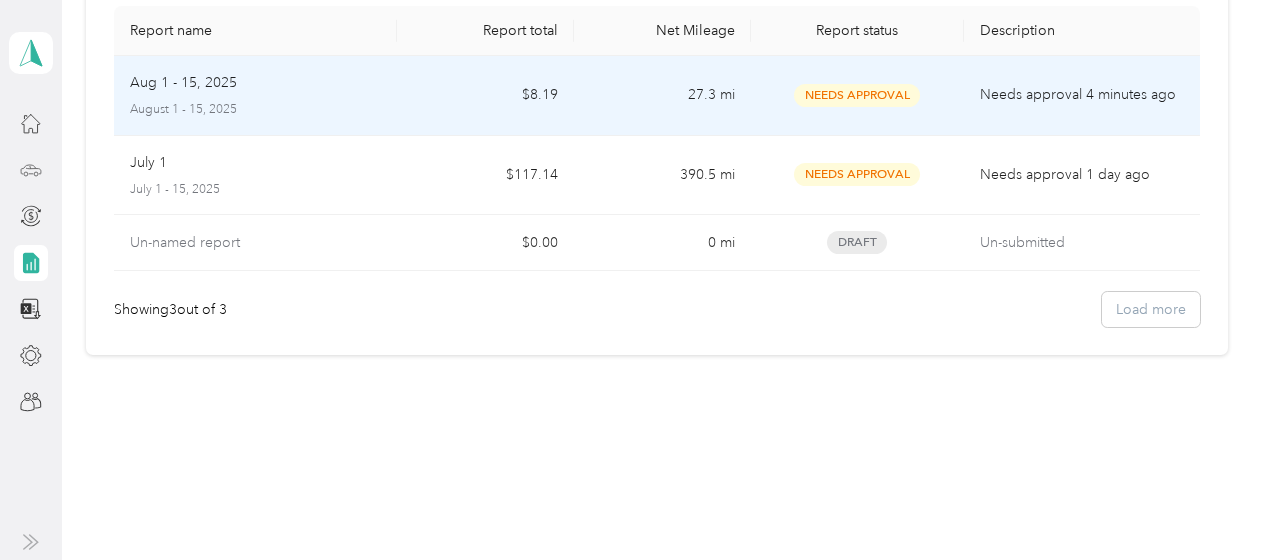 click on "Aug 1 - 15, 2025" at bounding box center [183, 83] 